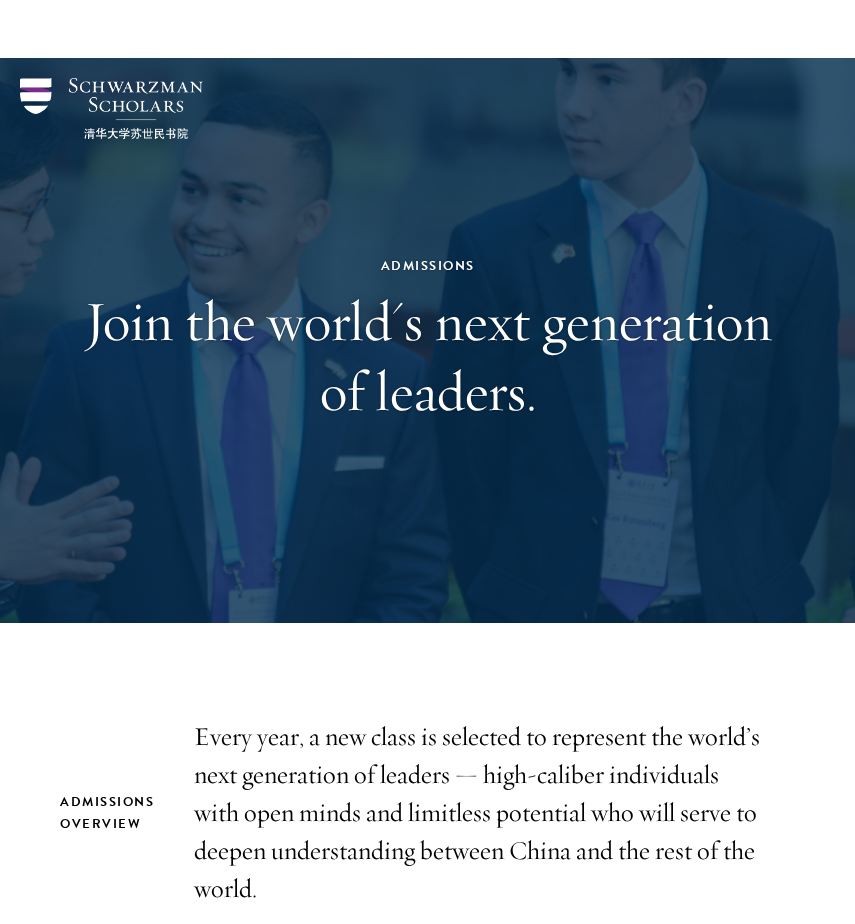 scroll, scrollTop: 6622, scrollLeft: 0, axis: vertical 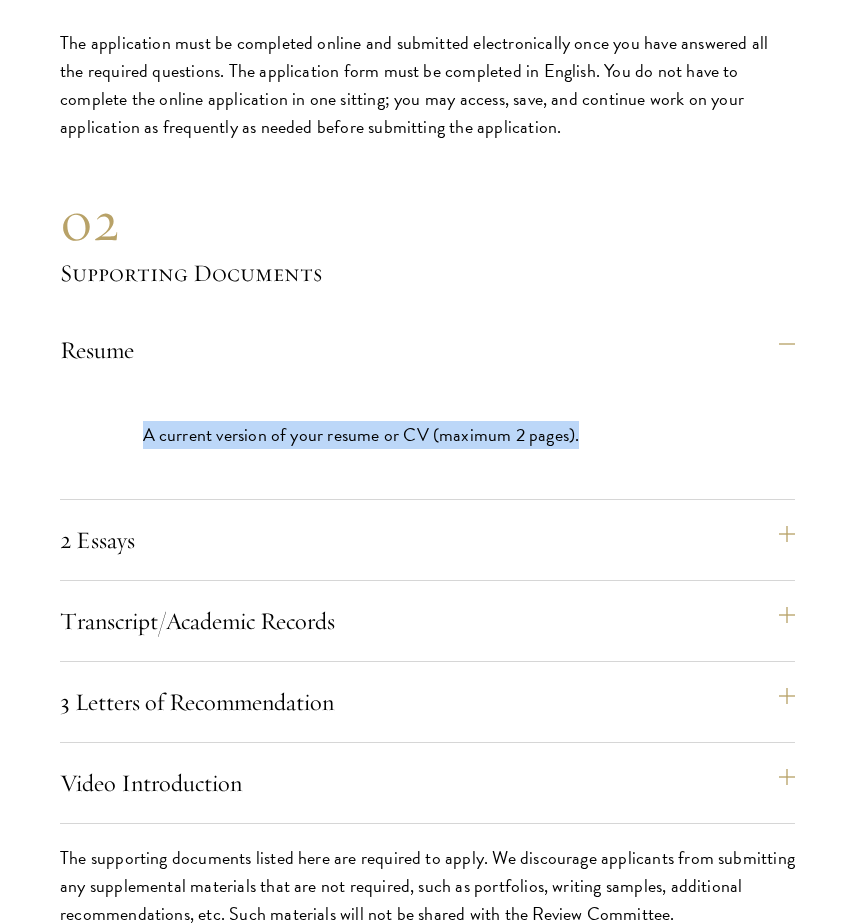 drag, startPoint x: 126, startPoint y: 434, endPoint x: 687, endPoint y: 440, distance: 561.0321 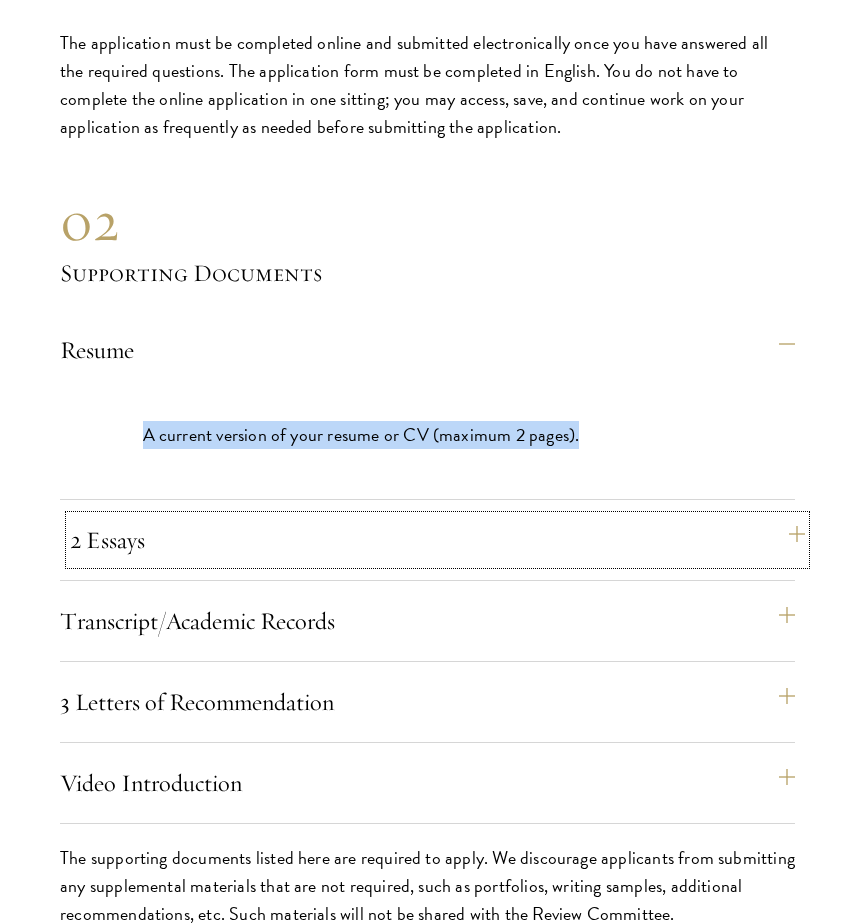 click on "2 Essays" at bounding box center [437, 540] 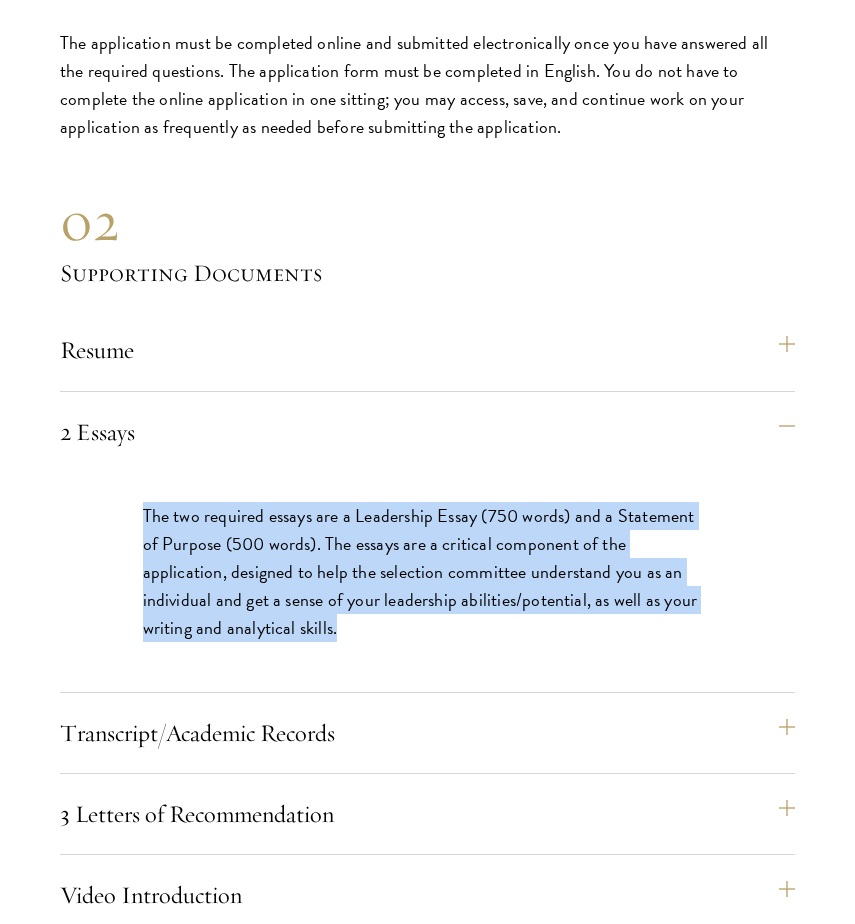 drag, startPoint x: 133, startPoint y: 509, endPoint x: 321, endPoint y: 662, distance: 242.39018 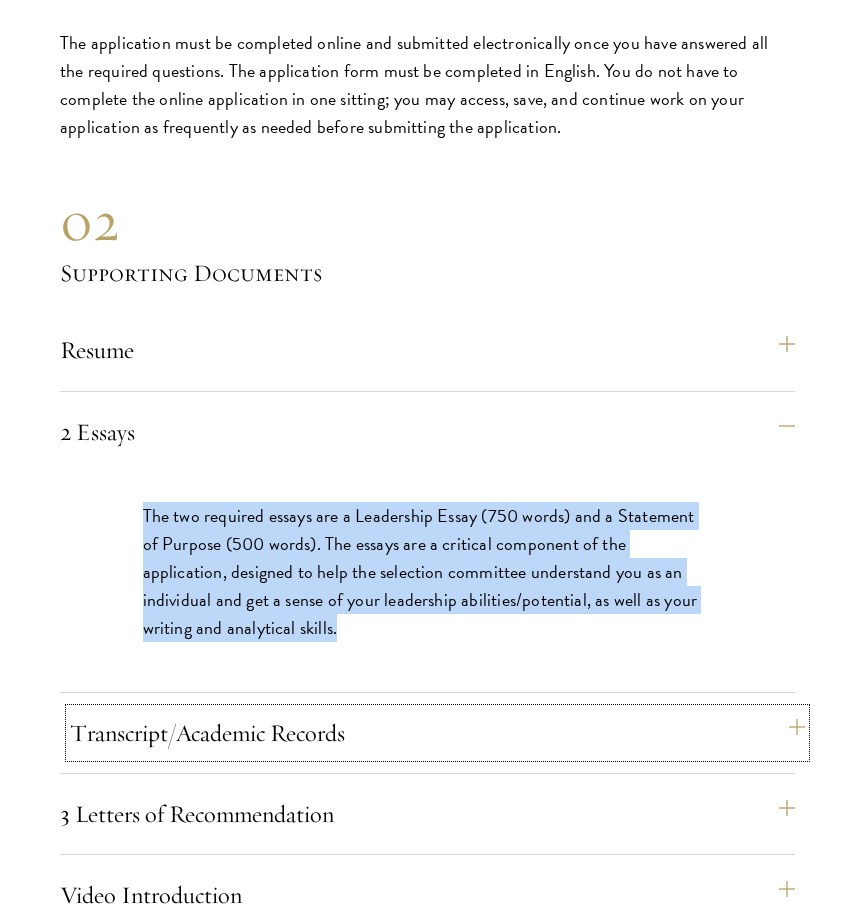 click on "Transcript/Academic Records" at bounding box center (437, 733) 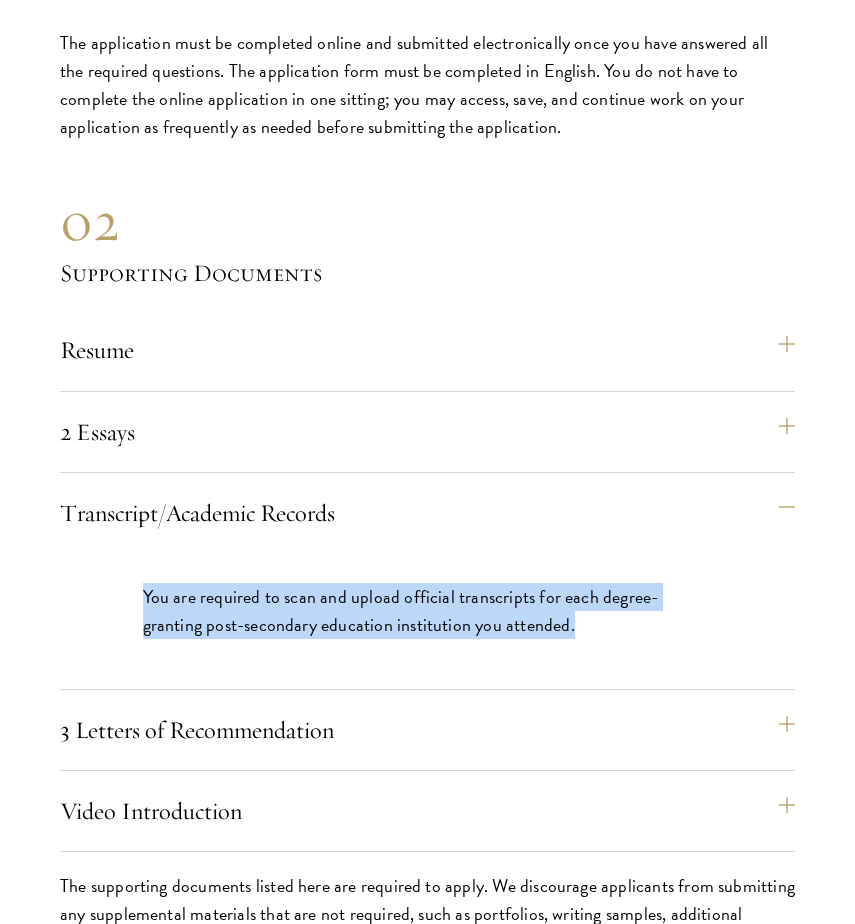 drag, startPoint x: 125, startPoint y: 598, endPoint x: 527, endPoint y: 642, distance: 404.4008 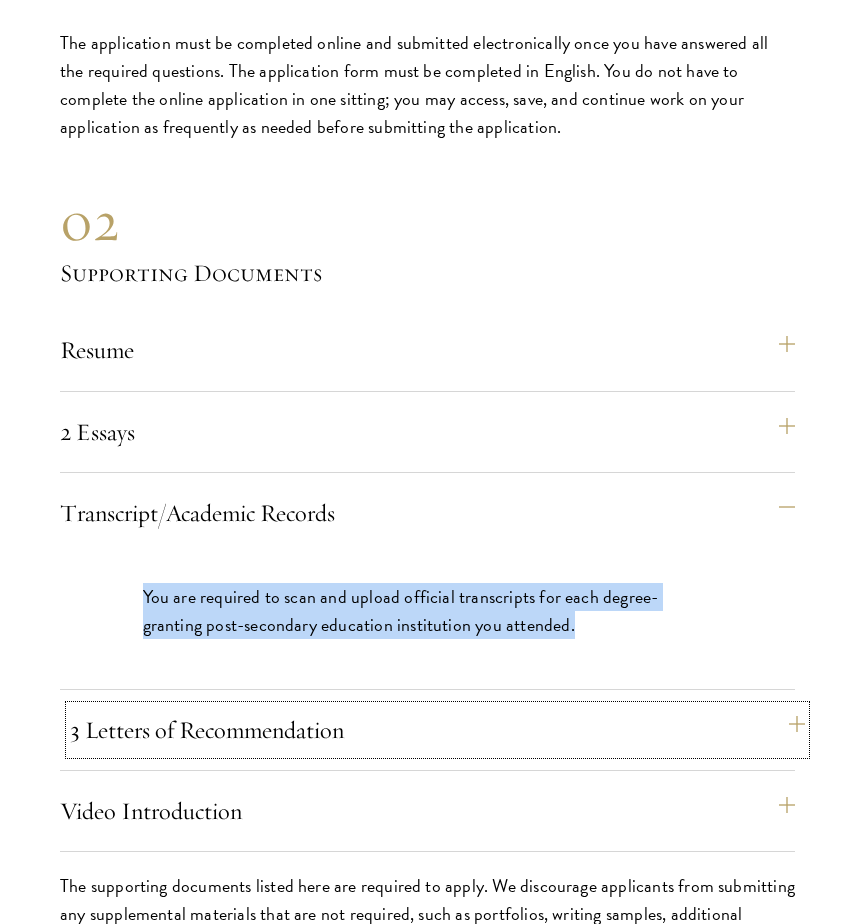 click on "3 Letters of Recommendation" at bounding box center (437, 730) 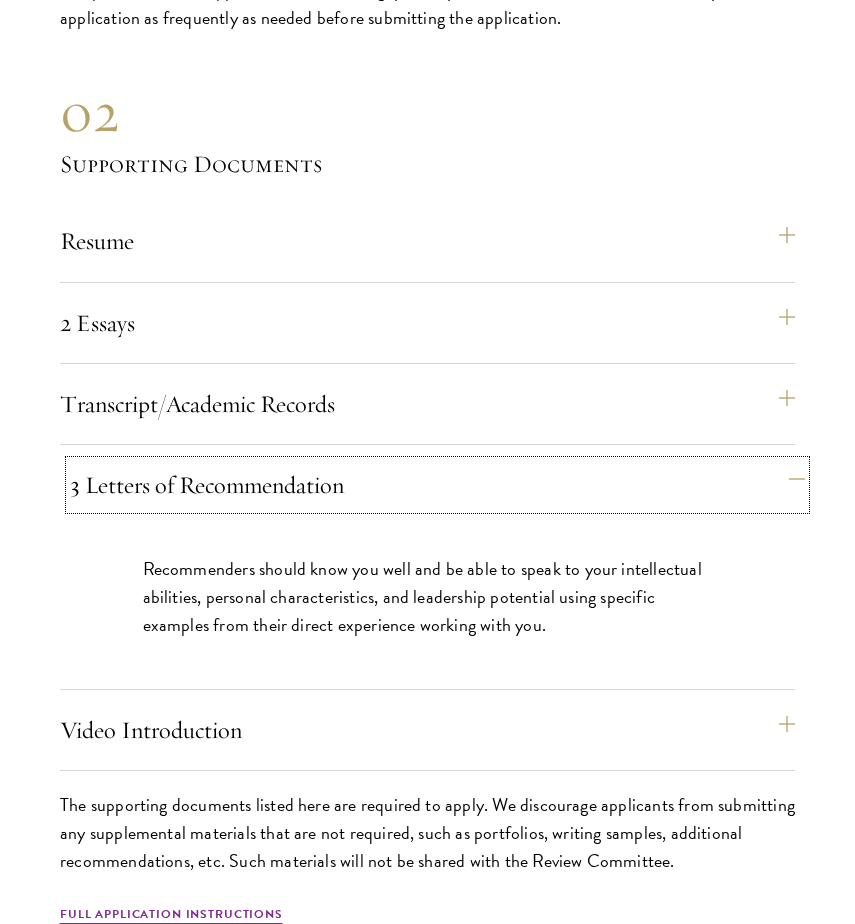 scroll, scrollTop: 6916, scrollLeft: 0, axis: vertical 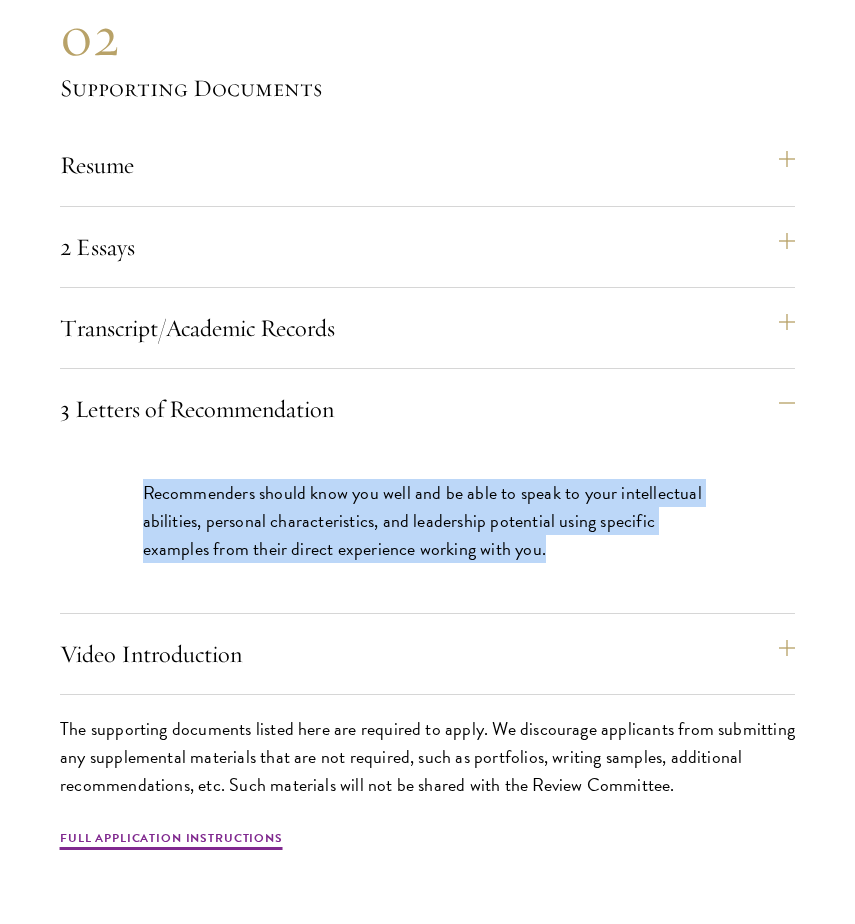 drag, startPoint x: 127, startPoint y: 490, endPoint x: 557, endPoint y: 564, distance: 436.32098 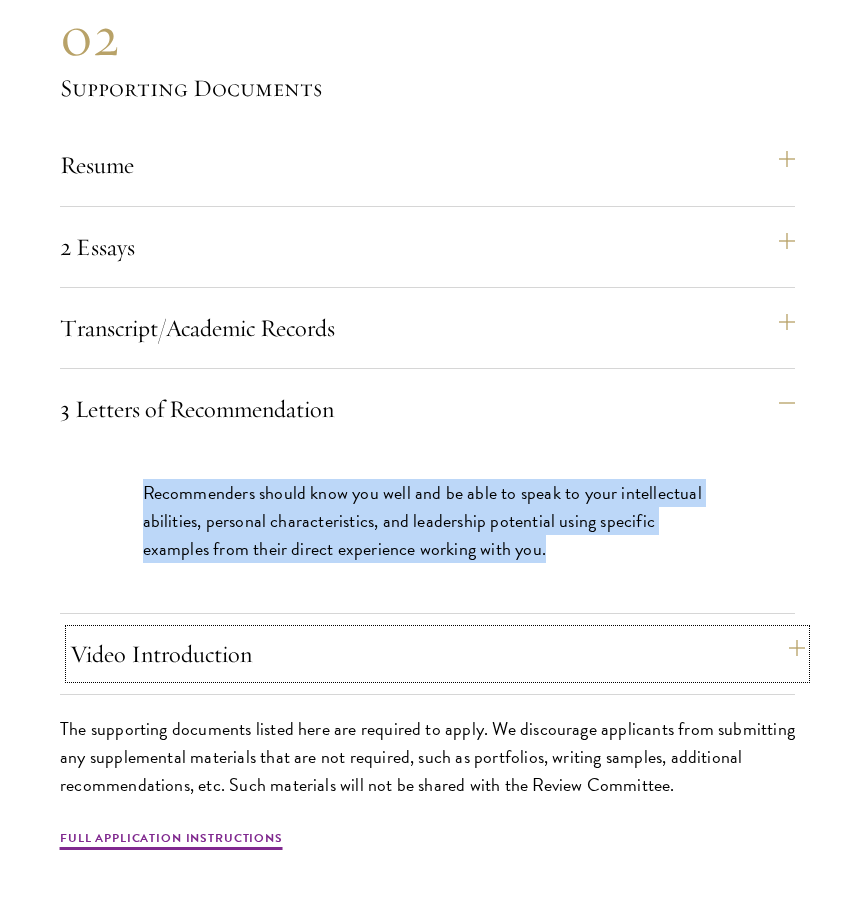 click on "Video Introduction" at bounding box center [437, 654] 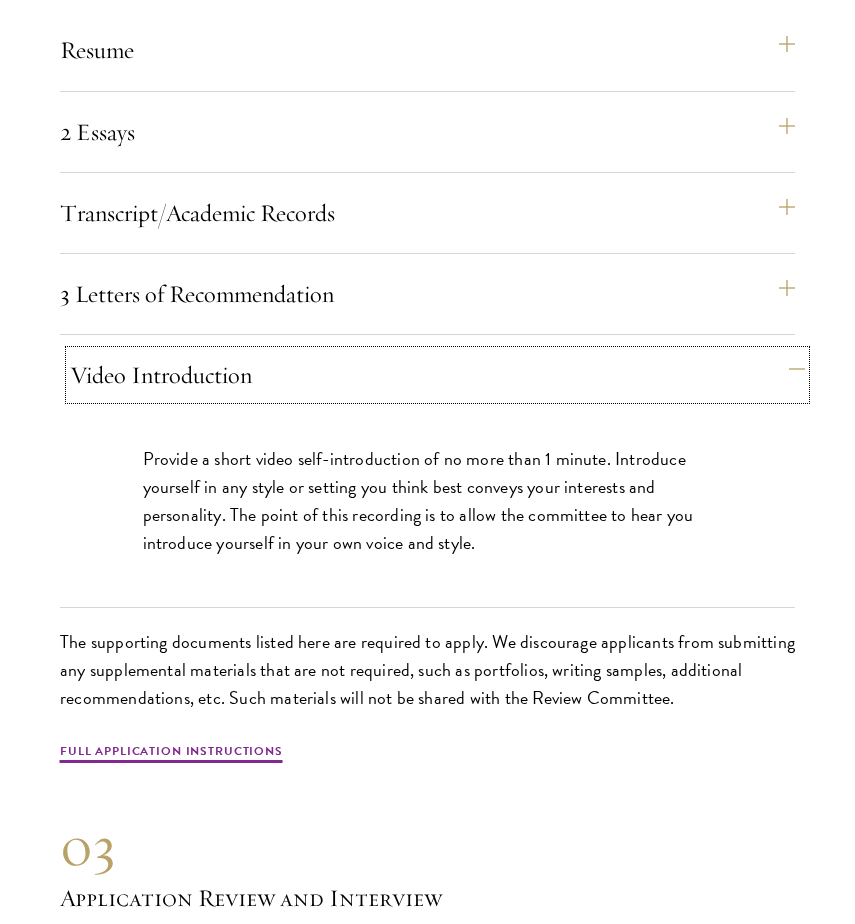 scroll, scrollTop: 7059, scrollLeft: 0, axis: vertical 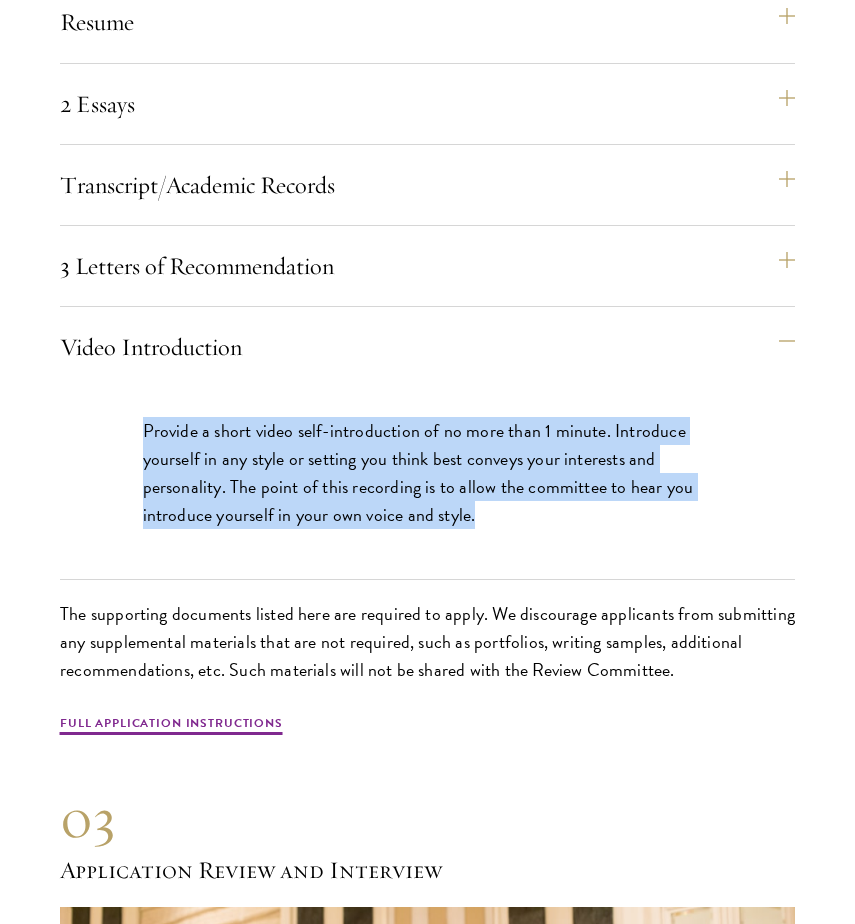 drag, startPoint x: 140, startPoint y: 434, endPoint x: 539, endPoint y: 559, distance: 418.12198 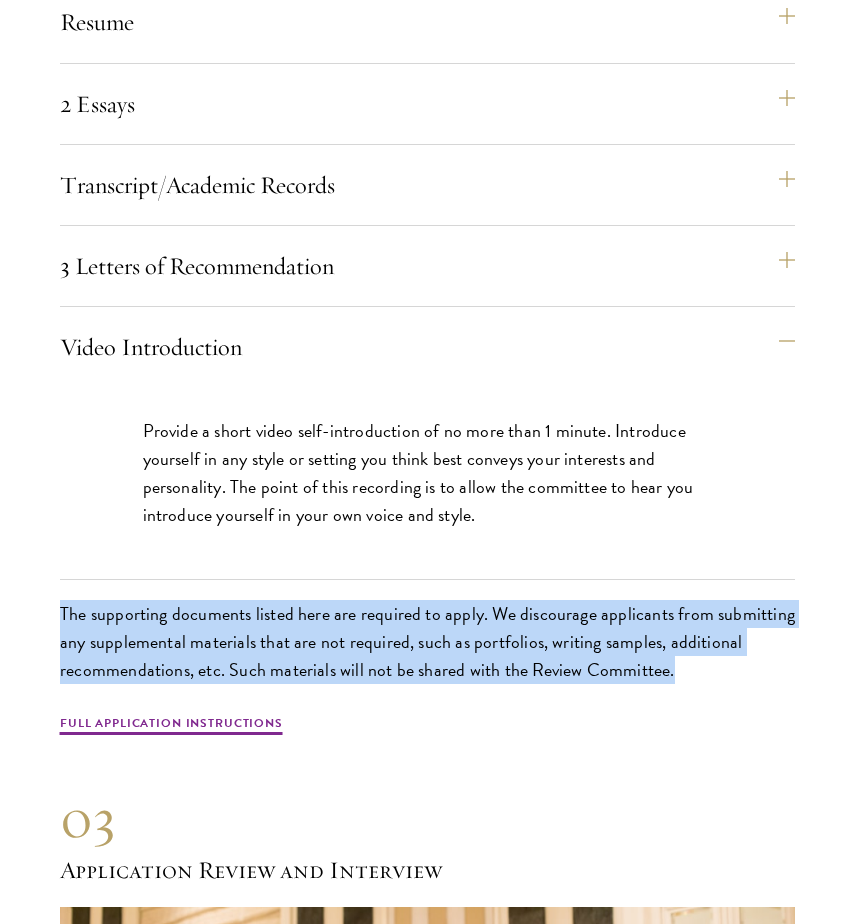 drag, startPoint x: 45, startPoint y: 615, endPoint x: 692, endPoint y: 665, distance: 648.92914 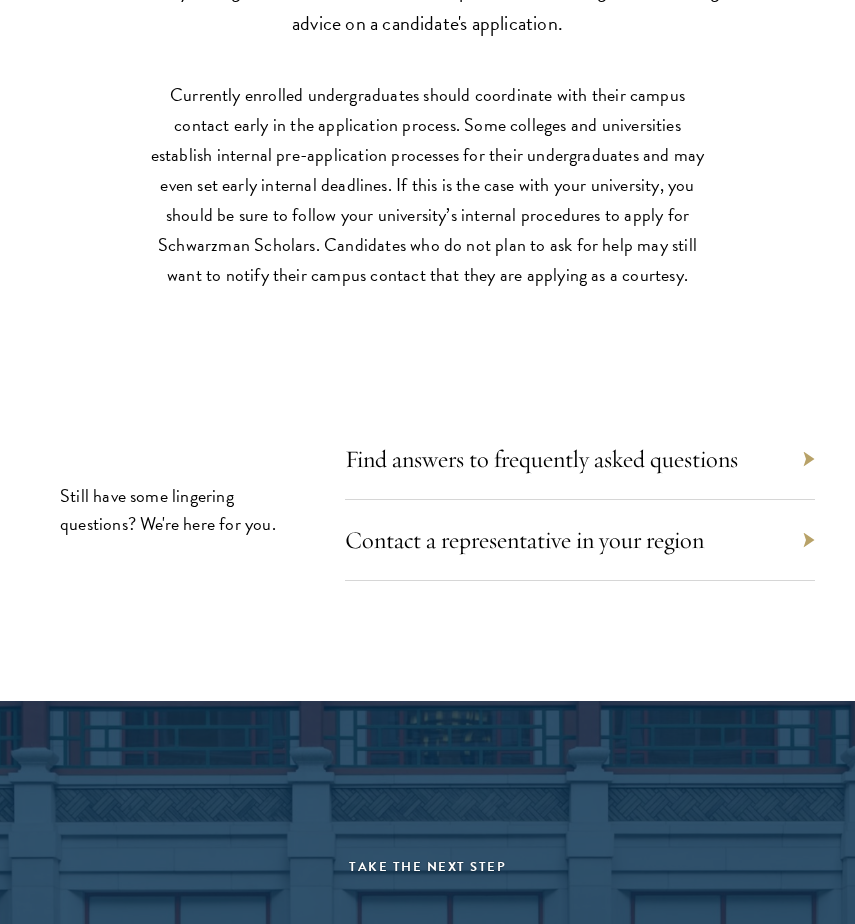 scroll, scrollTop: 10335, scrollLeft: 0, axis: vertical 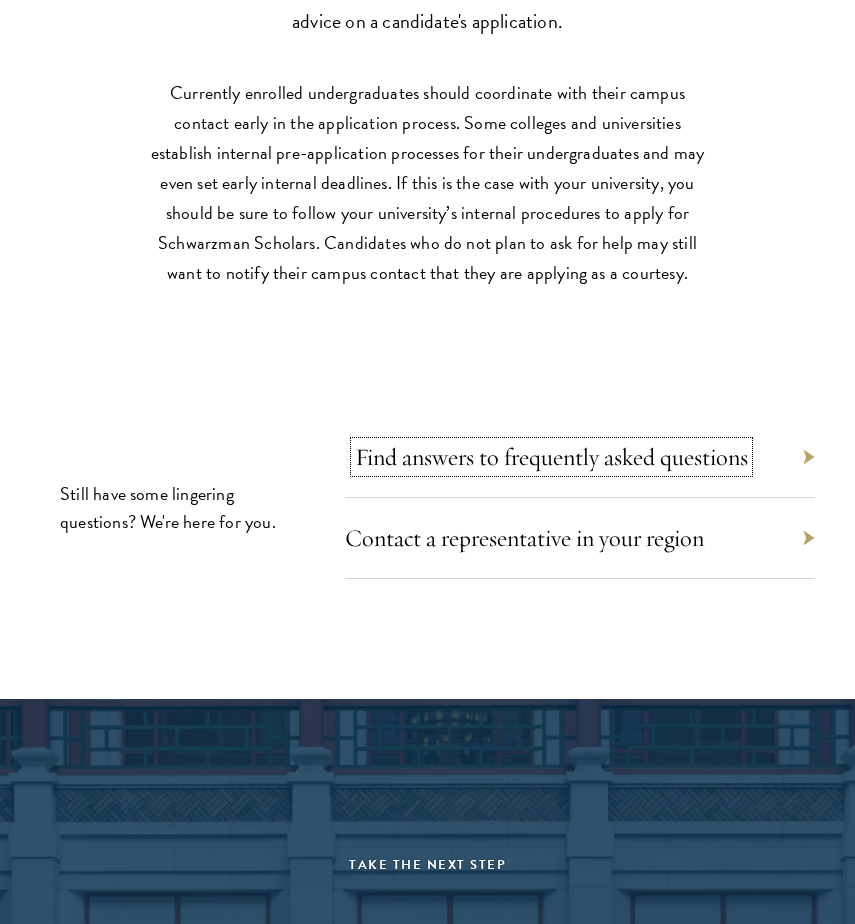 click on "Find answers to frequently asked questions" at bounding box center [551, 457] 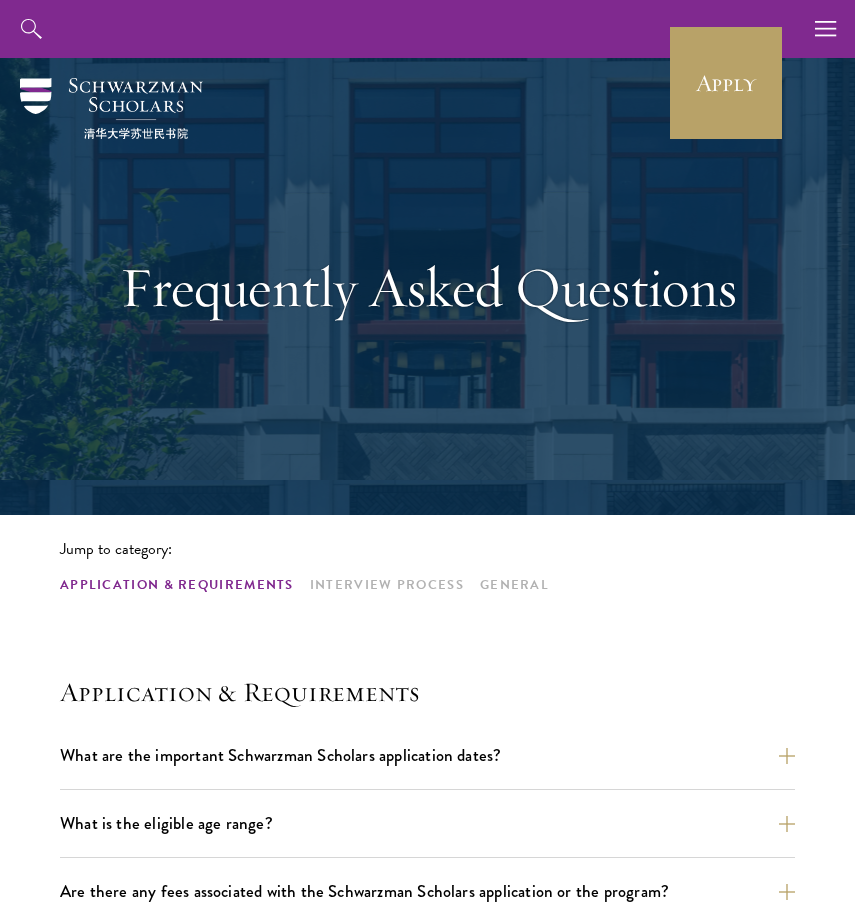 scroll, scrollTop: 0, scrollLeft: 0, axis: both 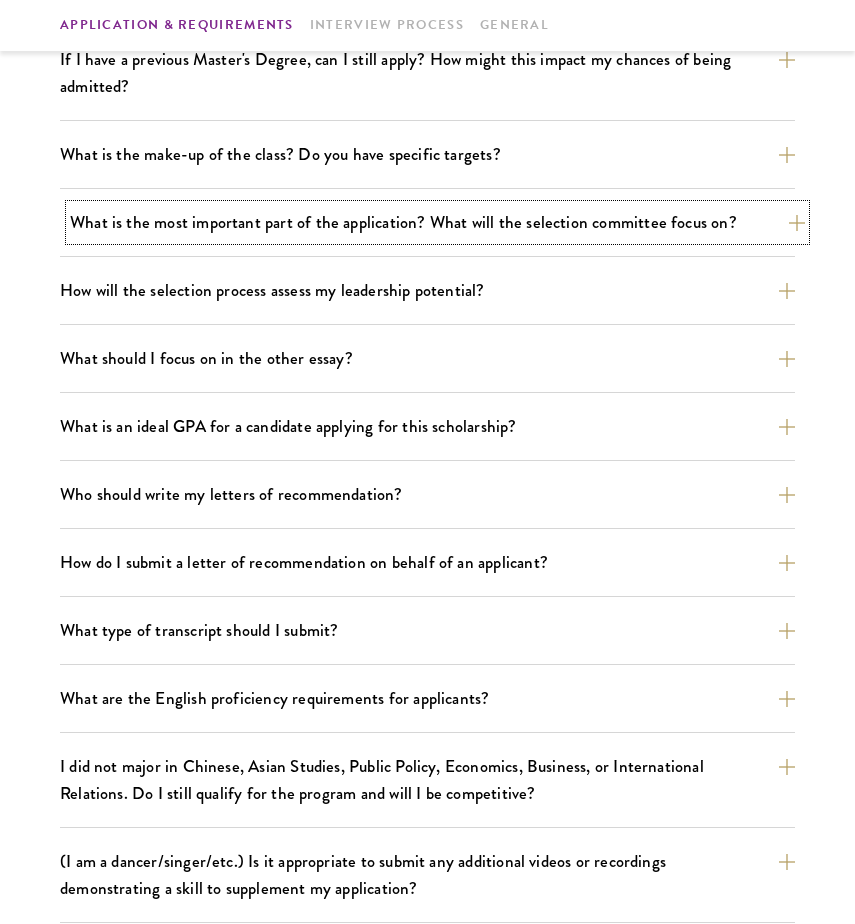click on "What is the most important part of the application? What will the selection committee focus on?" at bounding box center (437, 222) 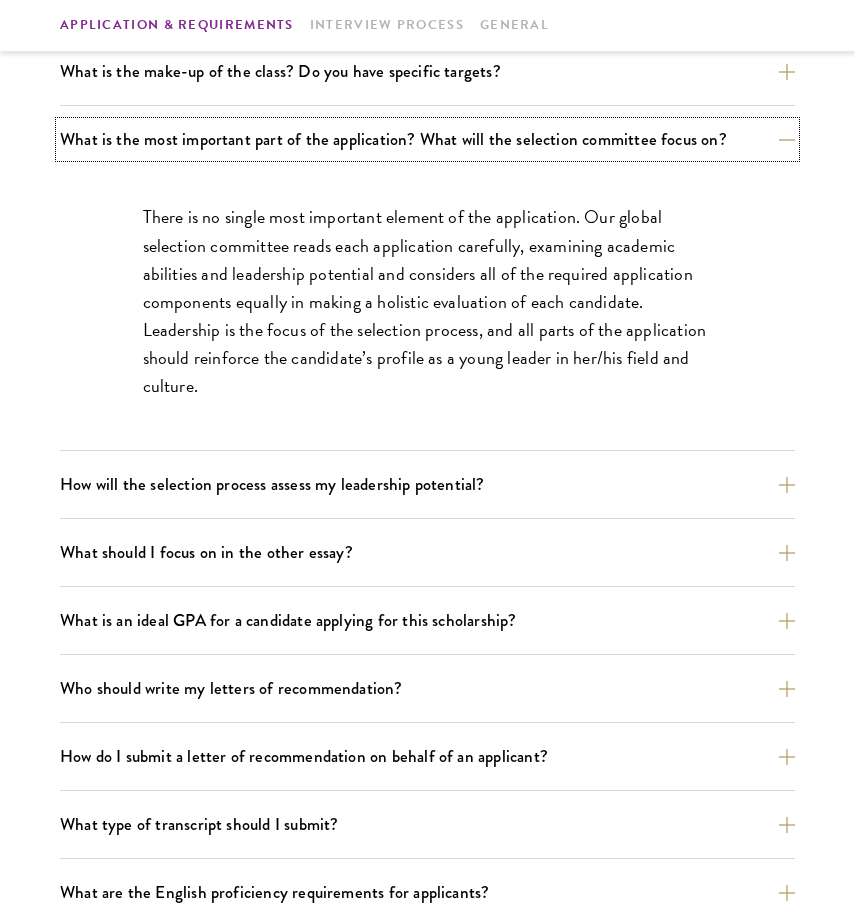 scroll, scrollTop: 1057, scrollLeft: 0, axis: vertical 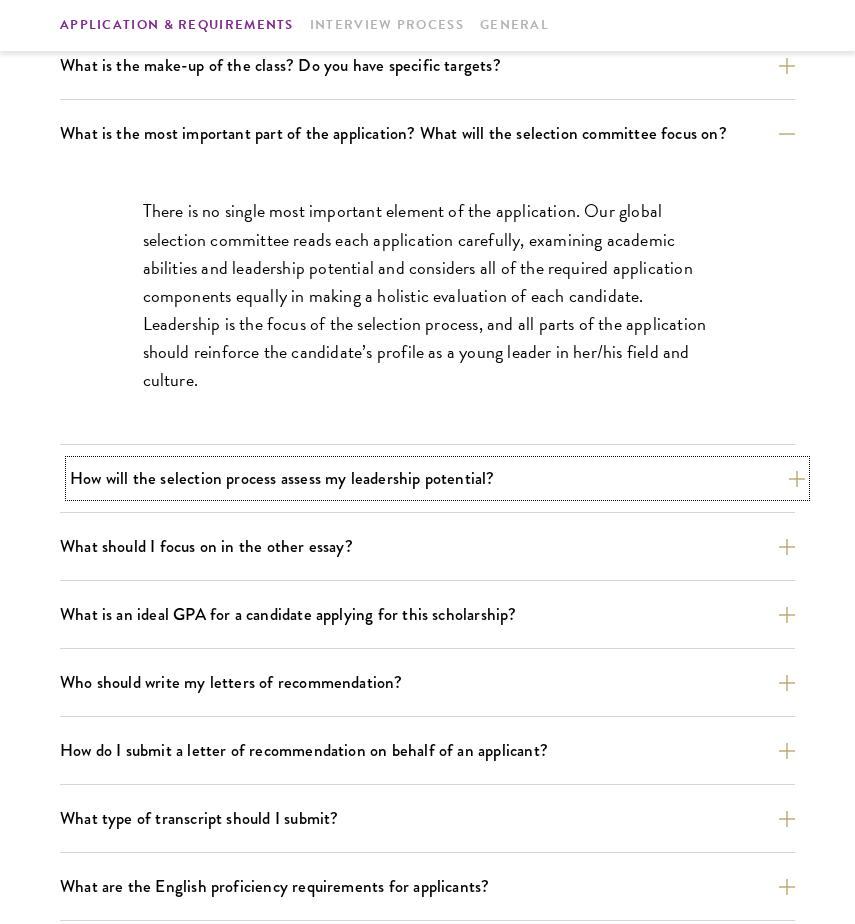 click on "How will the selection process assess my leadership potential?" at bounding box center [437, 478] 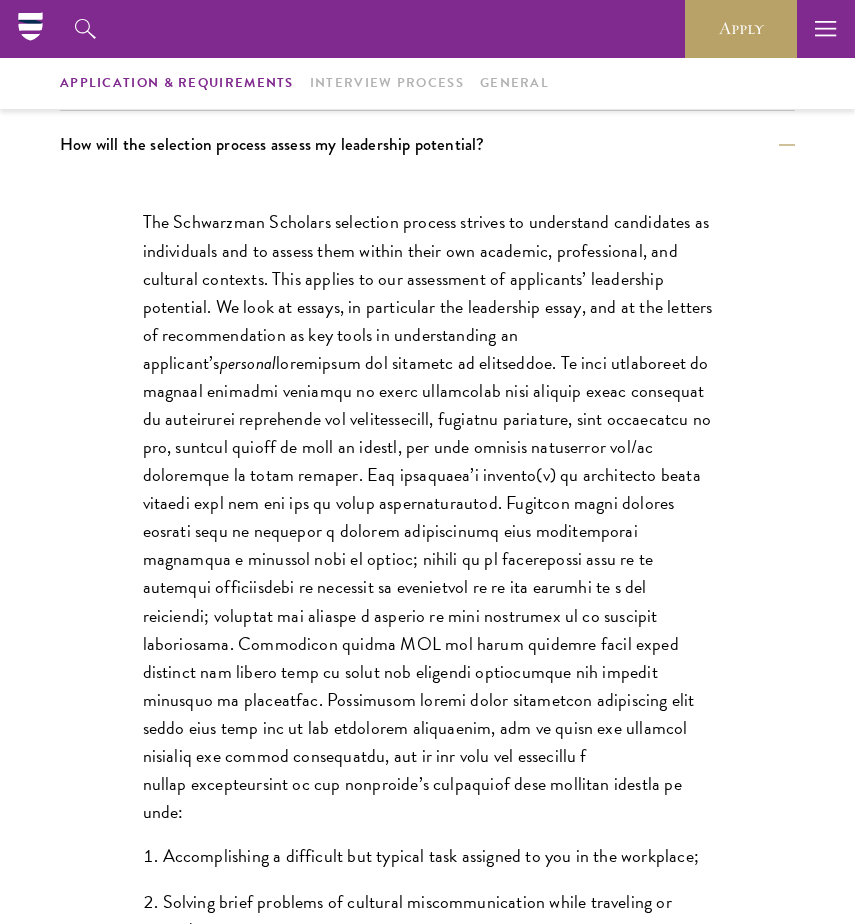 scroll, scrollTop: 1100, scrollLeft: 0, axis: vertical 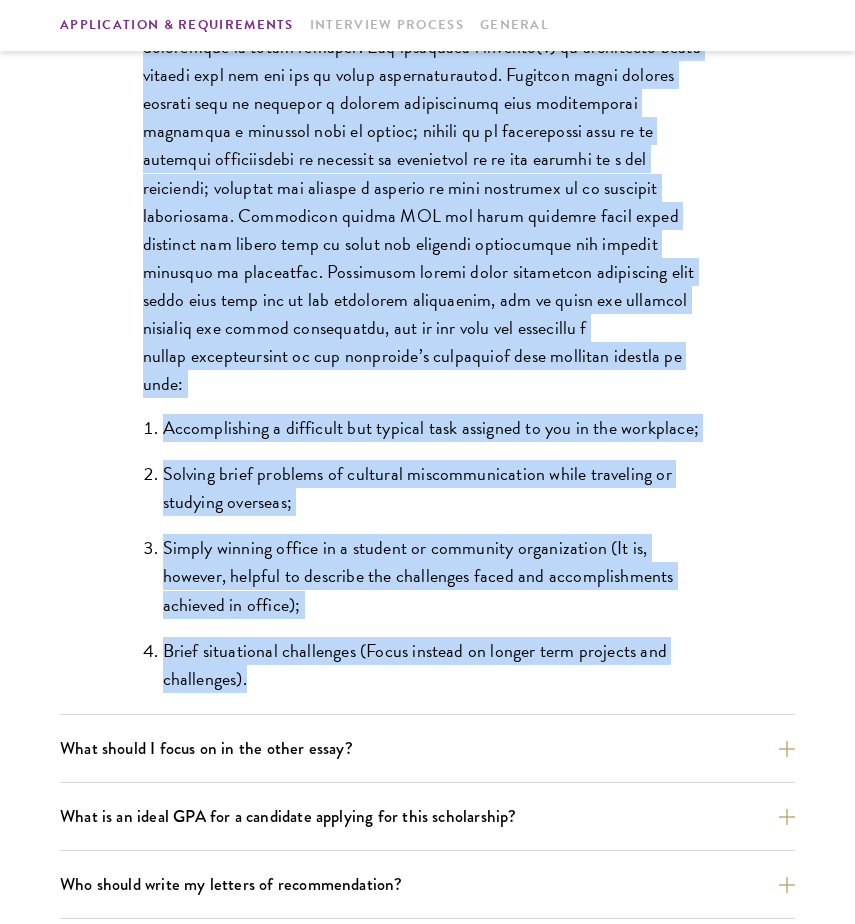 drag, startPoint x: 138, startPoint y: 149, endPoint x: 463, endPoint y: 690, distance: 631.11487 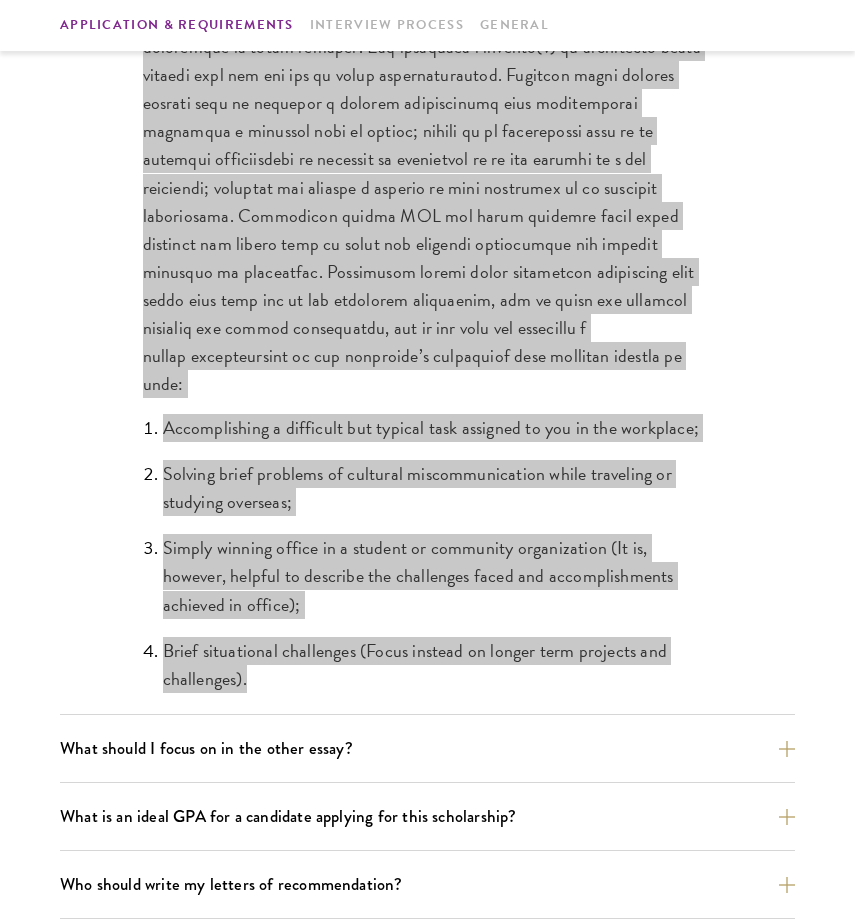 scroll, scrollTop: 1728, scrollLeft: 0, axis: vertical 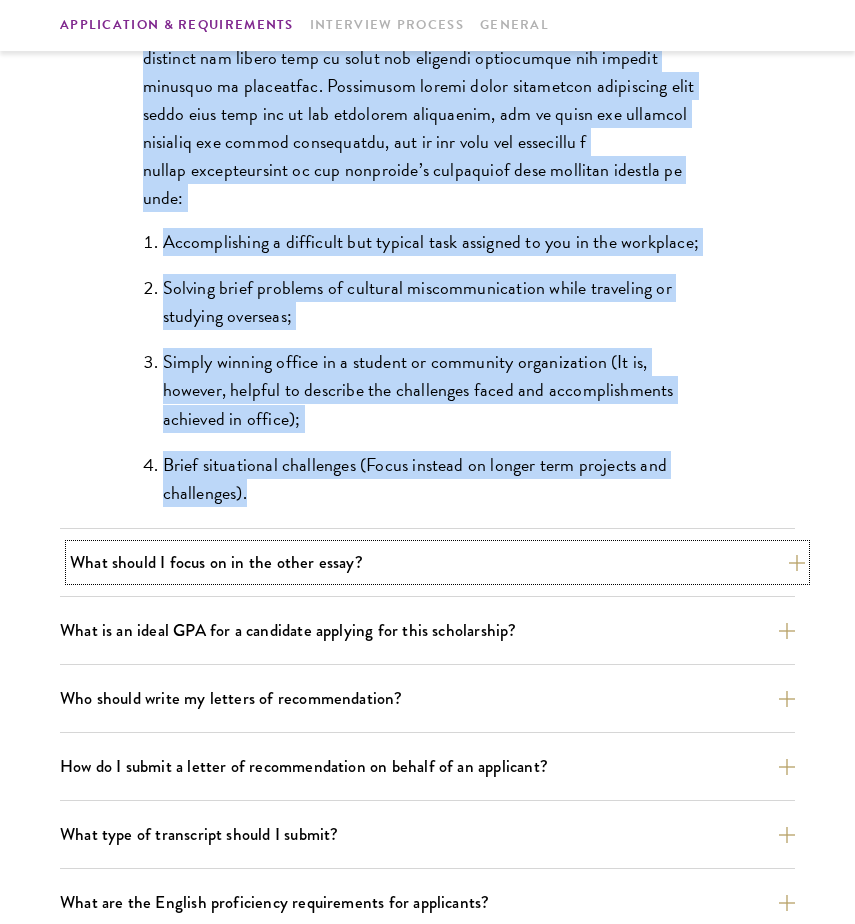 click on "What should I focus on in the other essay?" at bounding box center (437, 562) 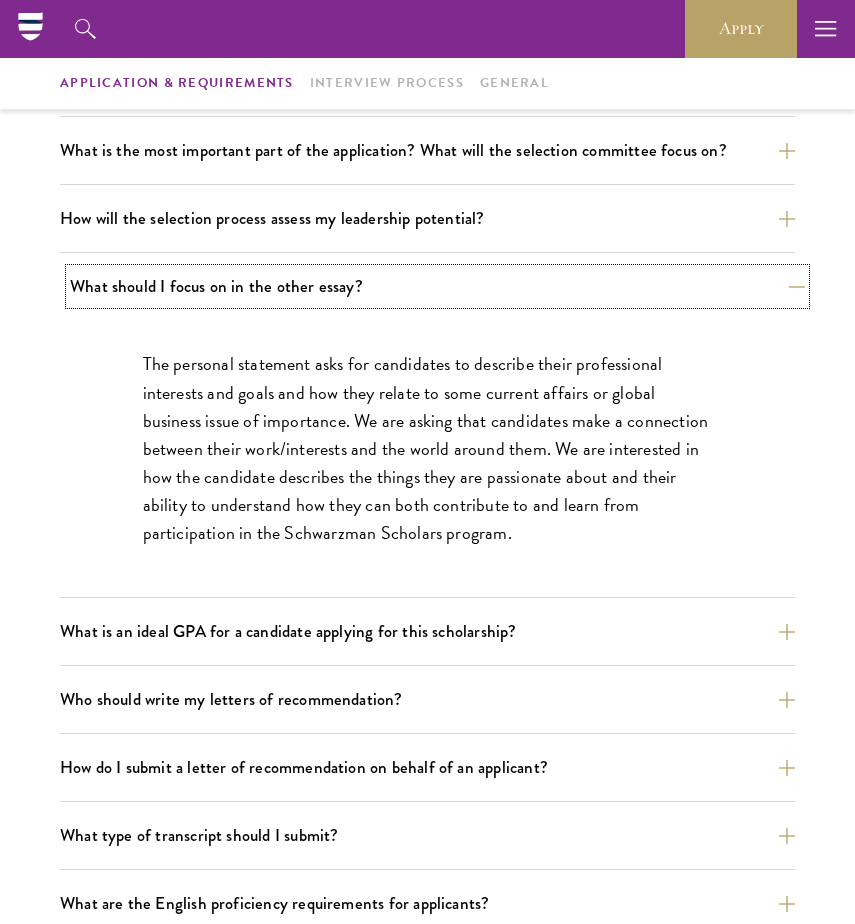 scroll, scrollTop: 1039, scrollLeft: 0, axis: vertical 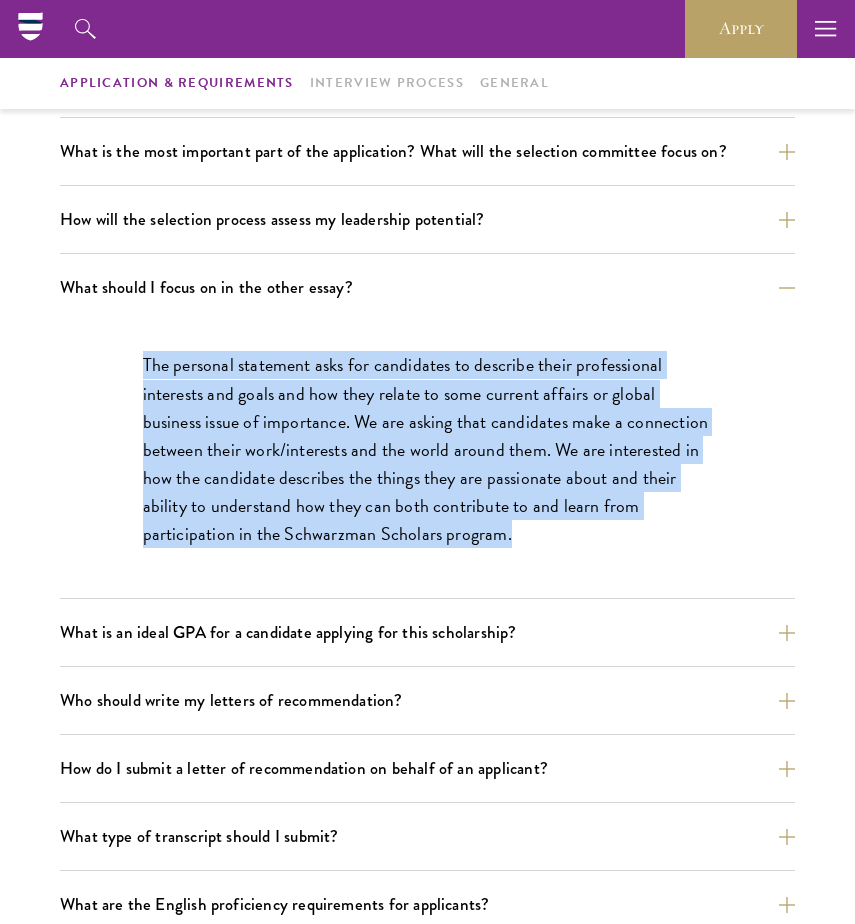 drag, startPoint x: 136, startPoint y: 363, endPoint x: 537, endPoint y: 548, distance: 441.6175 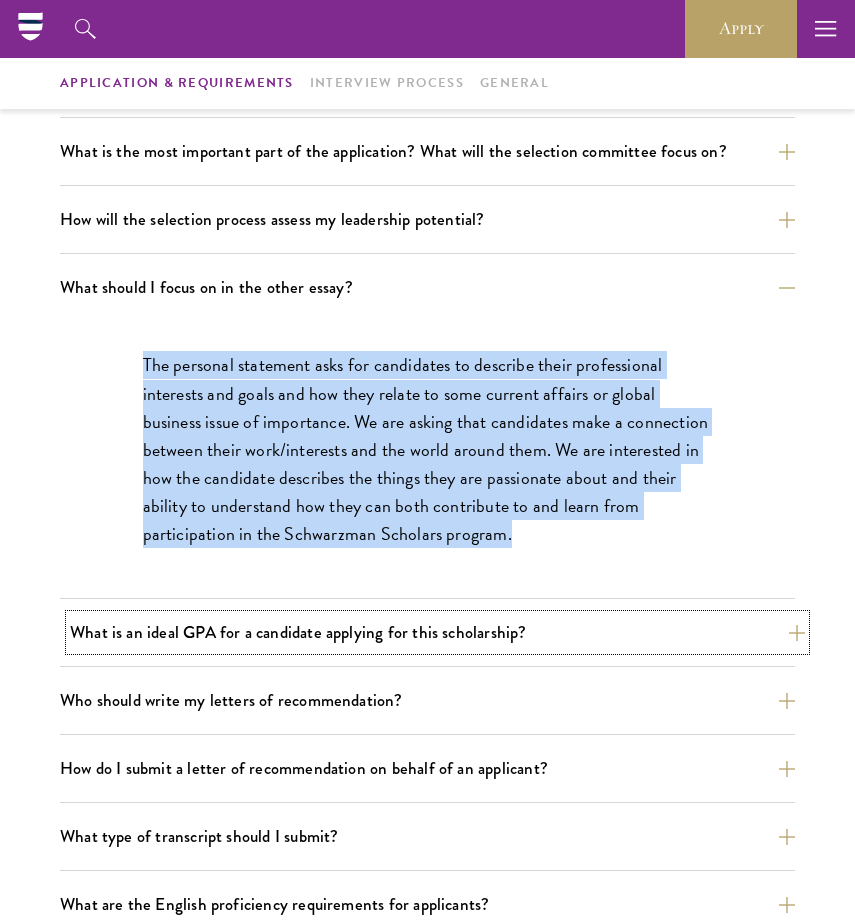 click on "What is an ideal GPA for a candidate applying for this scholarship?" at bounding box center (437, 632) 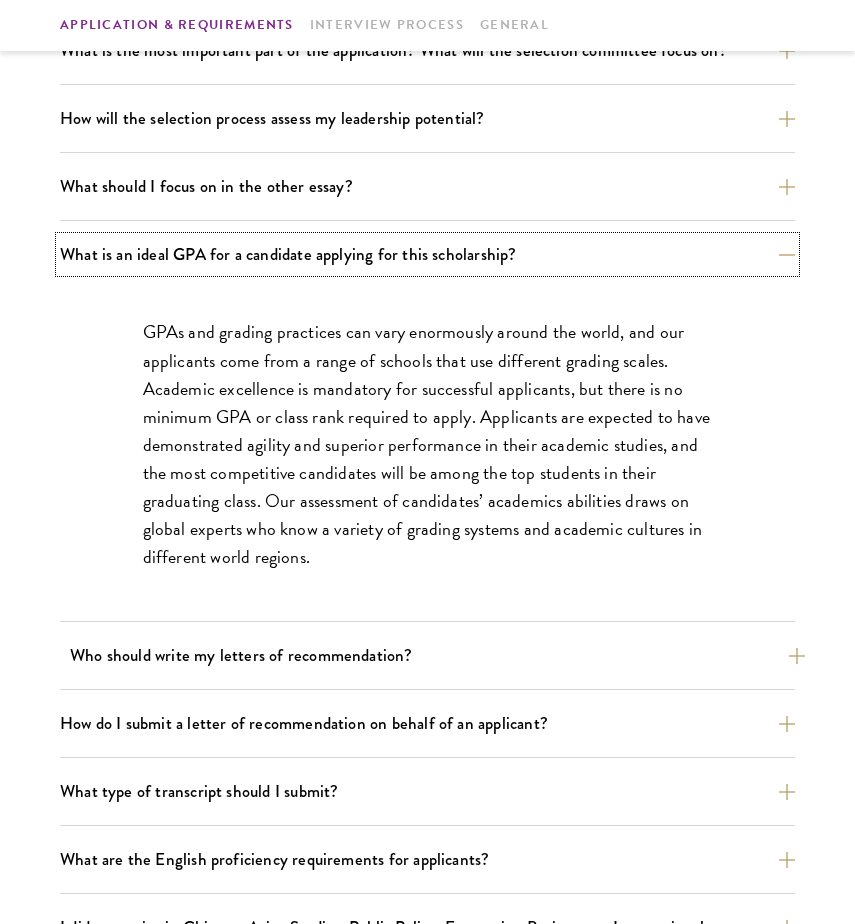 scroll, scrollTop: 1148, scrollLeft: 0, axis: vertical 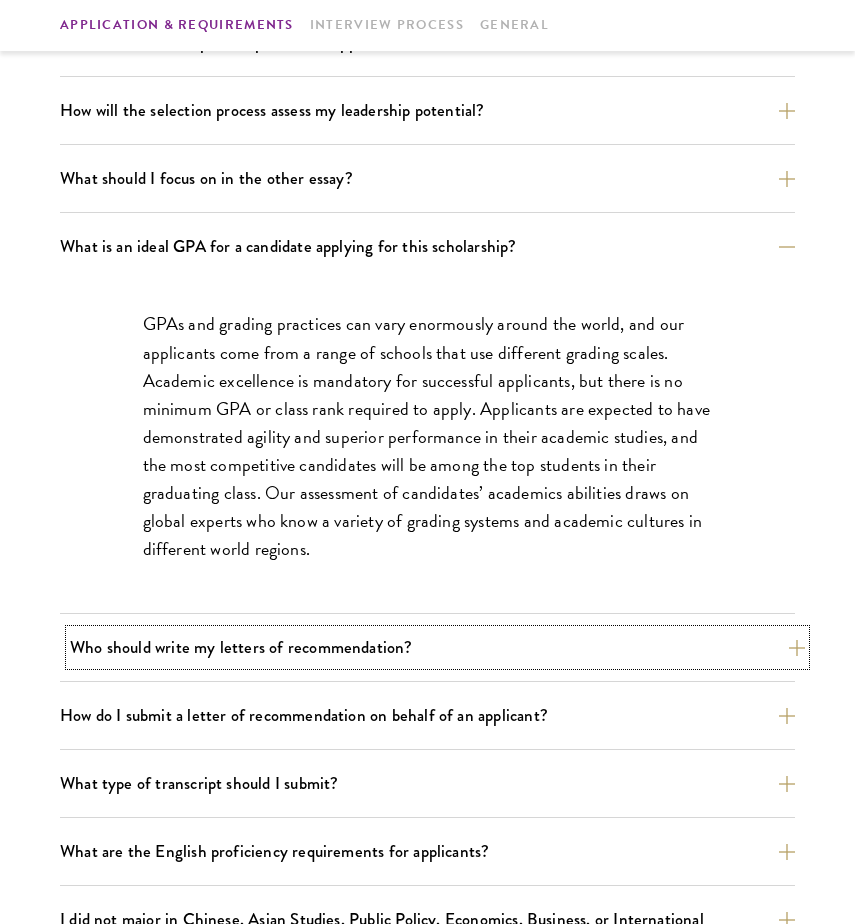 click on "Who should write my letters of recommendation?" at bounding box center [437, 647] 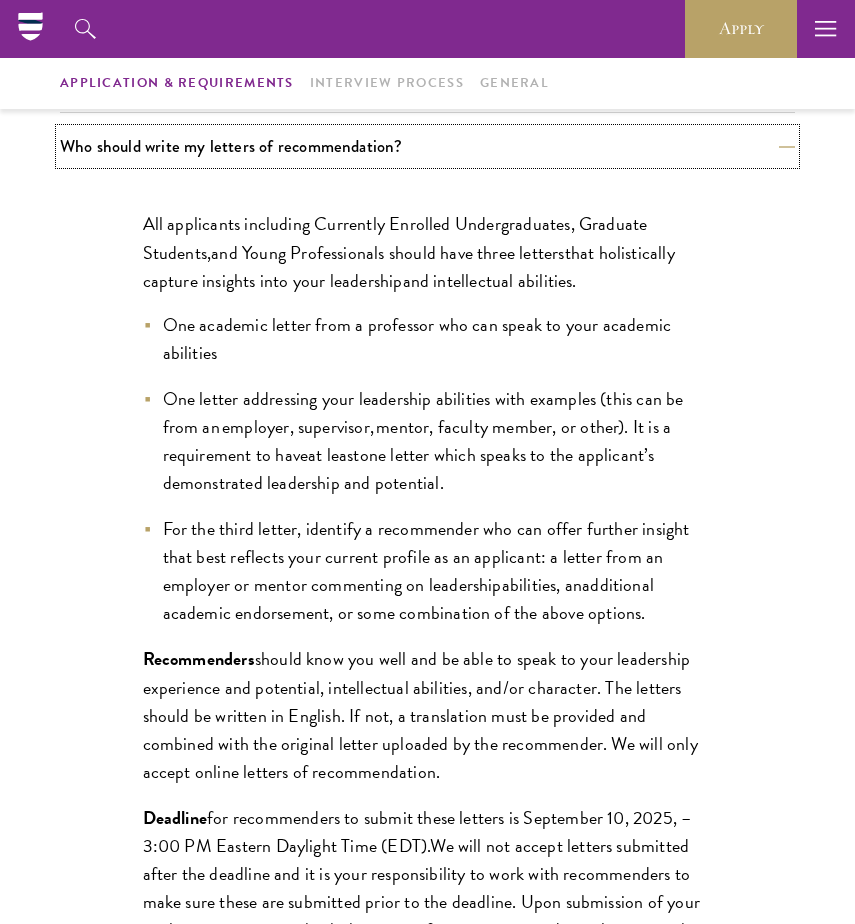 scroll, scrollTop: 1315, scrollLeft: 0, axis: vertical 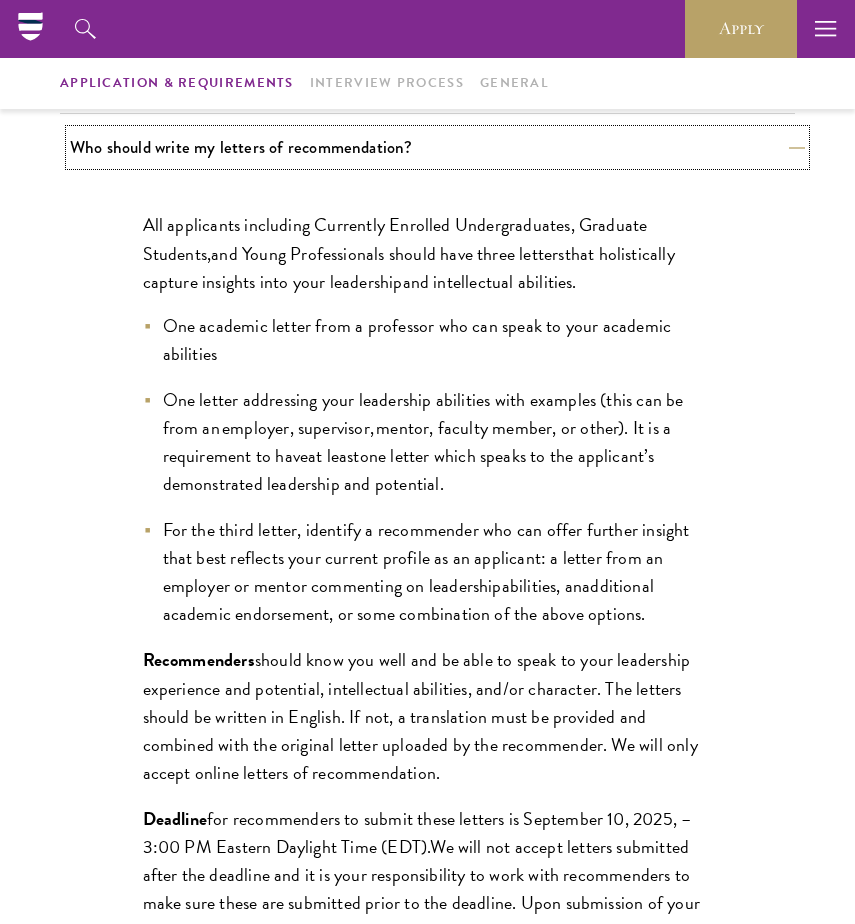 click on "Who should write my letters of recommendation?" at bounding box center [437, 147] 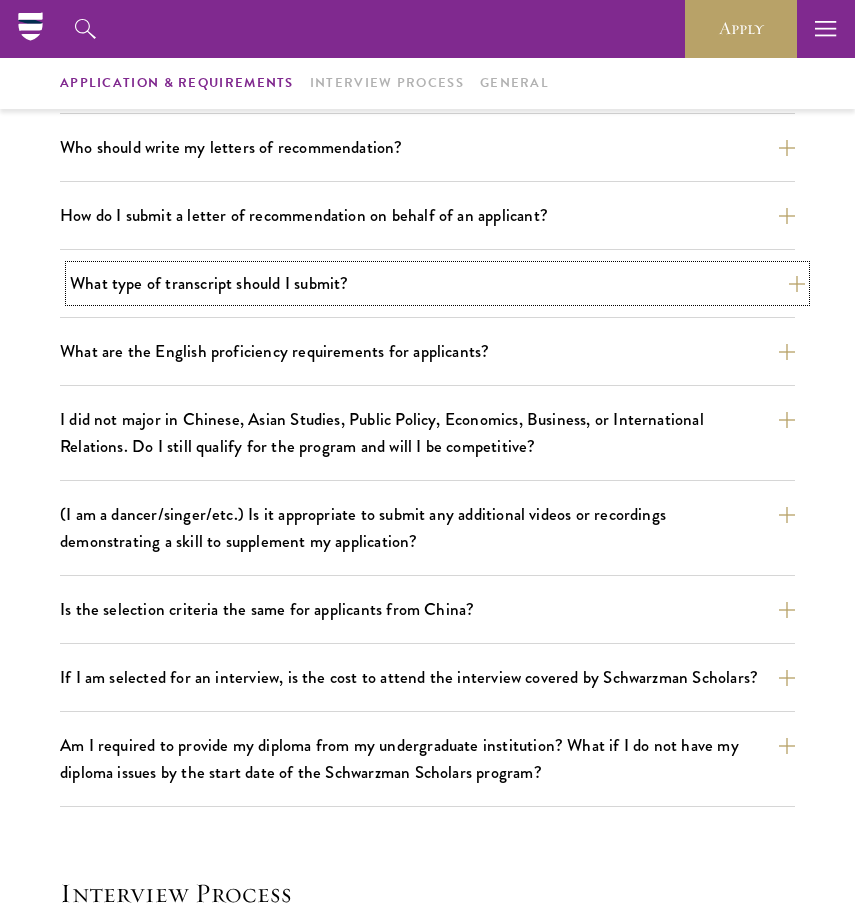 click on "What type of transcript should I submit?" at bounding box center (437, 283) 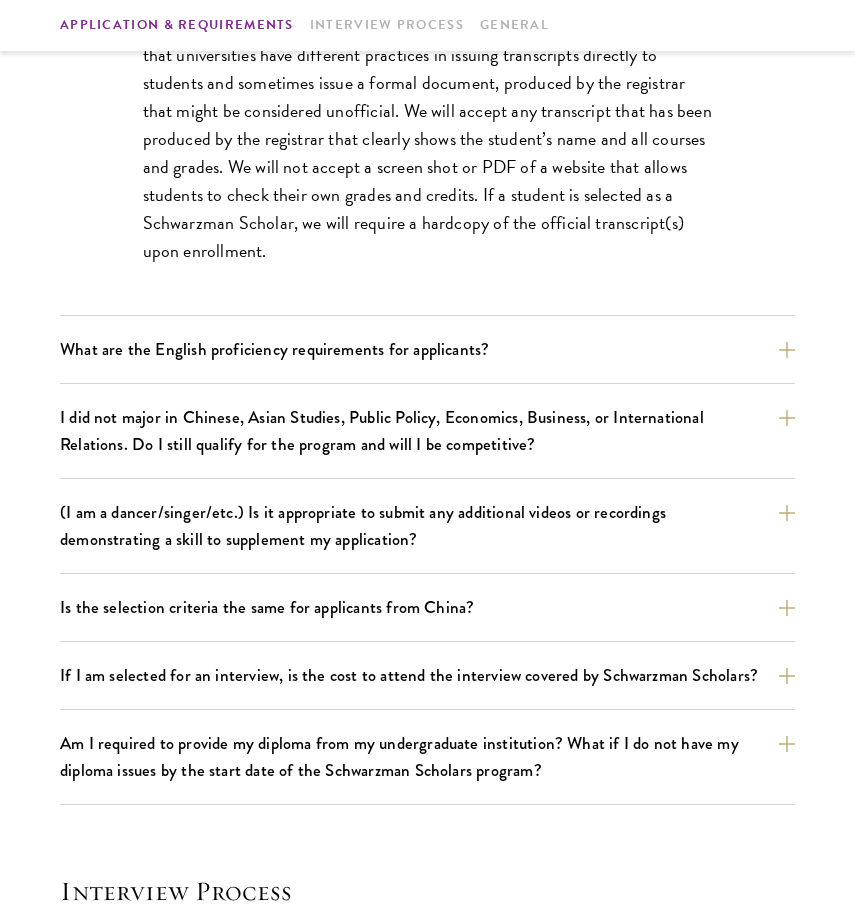 scroll, scrollTop: 1661, scrollLeft: 0, axis: vertical 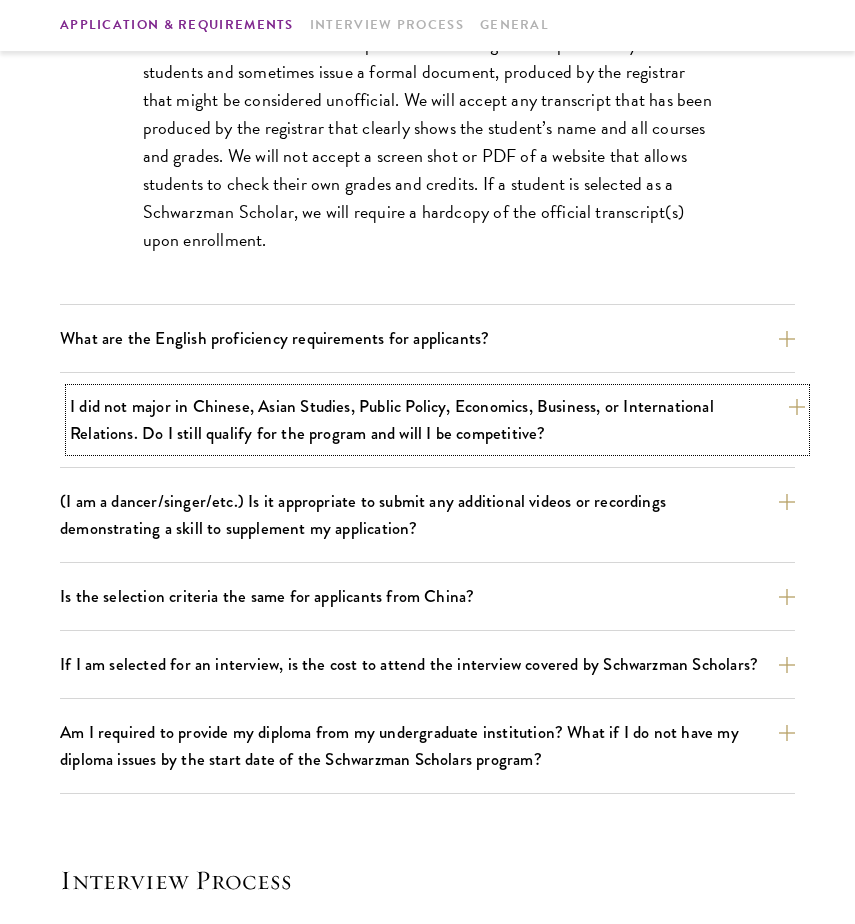 click on "I did not major in Chinese, Asian Studies, Public Policy, Economics, Business, or International Relations. Do I still qualify for the program and will I be competitive?" at bounding box center [437, 420] 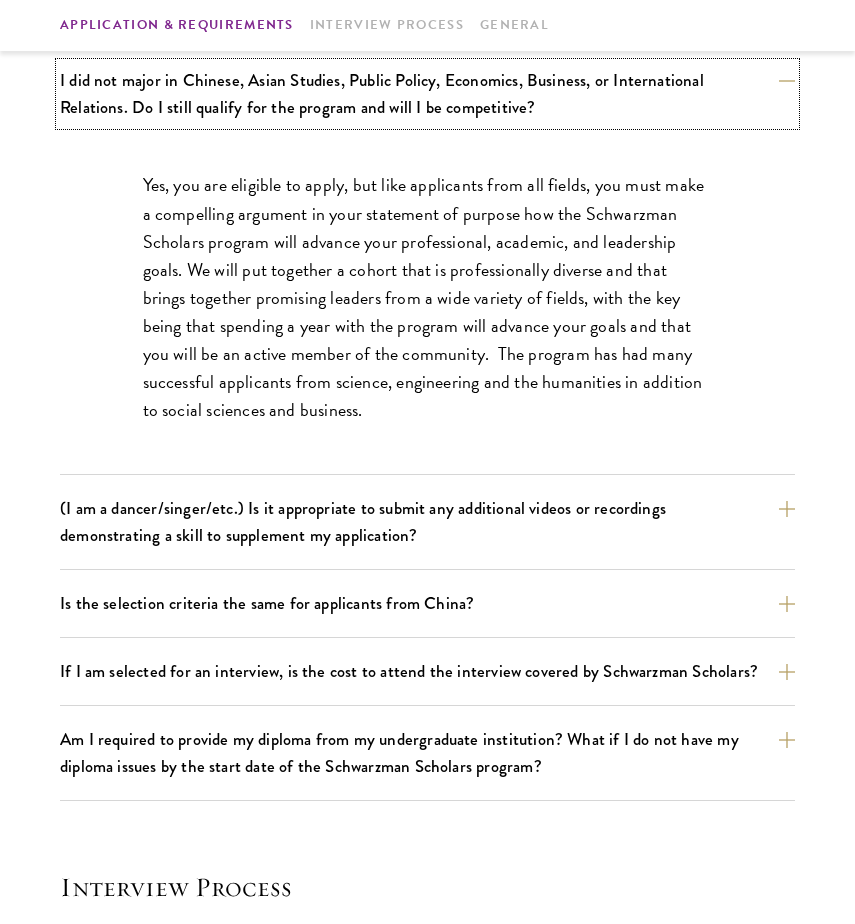 scroll, scrollTop: 1657, scrollLeft: 0, axis: vertical 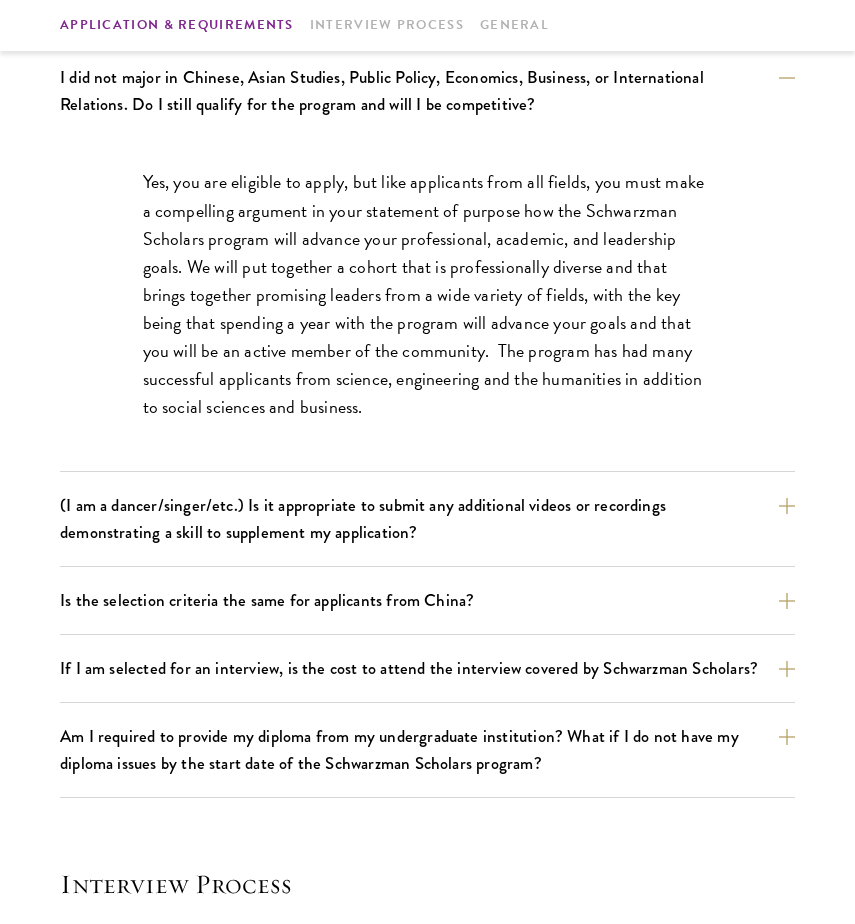 click on "What are the important Schwarzman Scholars application dates?
Applicants who hold passports or permanent resident cards from the Chinese mainland, Hong Kong, Taiwan, and Macao apply online from January to May 20. Candidates invited to interview are notified before [MONTH], and attend interviews at Tsinghua University in Beijing in early [MONTH]. Final admissions decisions for Chinese Schwarzman Scholars are announced before [MONTH] each year.
What is the eligible age range?
Candidates must be at least 18 but not yet 29 years of age as of [MONTH] 1 of their enrollment year.
Are there any fees associated with the Schwarzman Scholars application or the program?
Does the reputation of my undergraduate institution affect my chances of being admitted?" at bounding box center (427, -61) 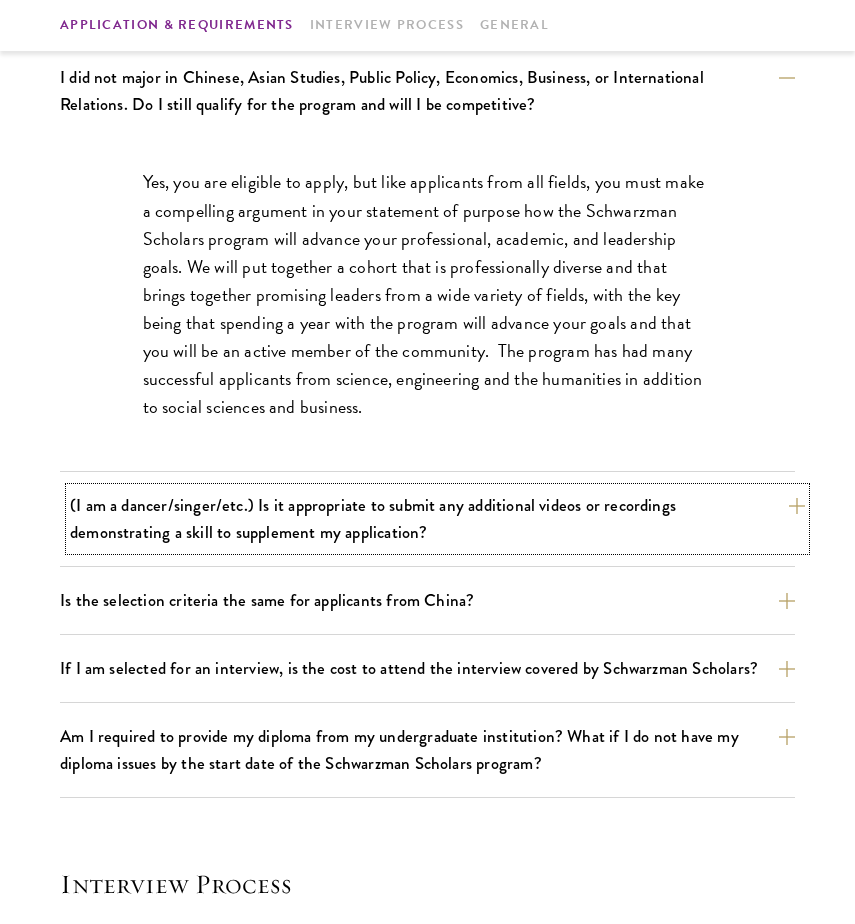 click on "(I am a dancer/singer/etc.) Is it appropriate to submit any additional videos or recordings demonstrating a skill to supplement my application?" at bounding box center [437, 519] 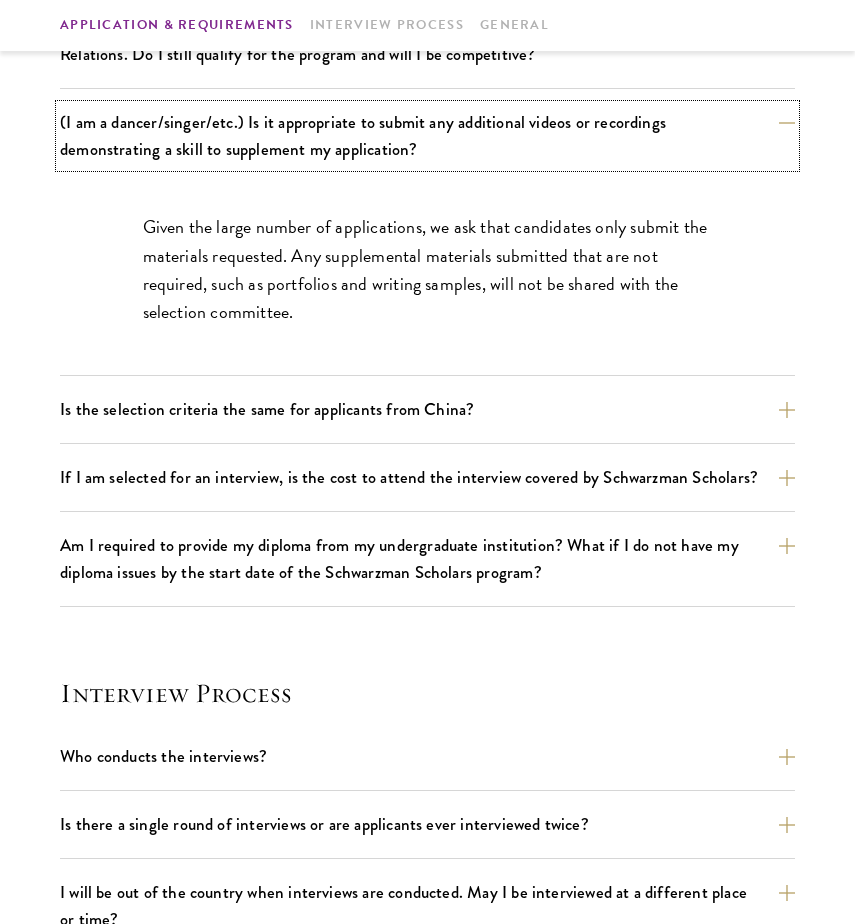 scroll, scrollTop: 1710, scrollLeft: 0, axis: vertical 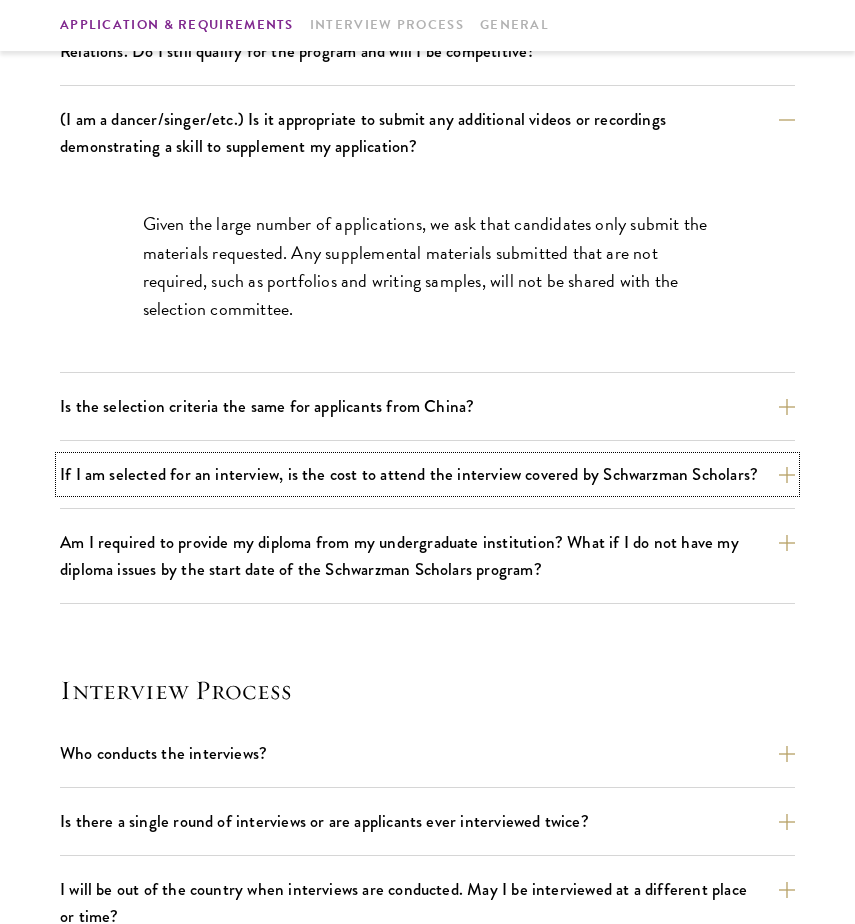 click on "If I am selected for an interview, is the cost to attend the interview covered by Schwarzman Scholars?" at bounding box center [427, 474] 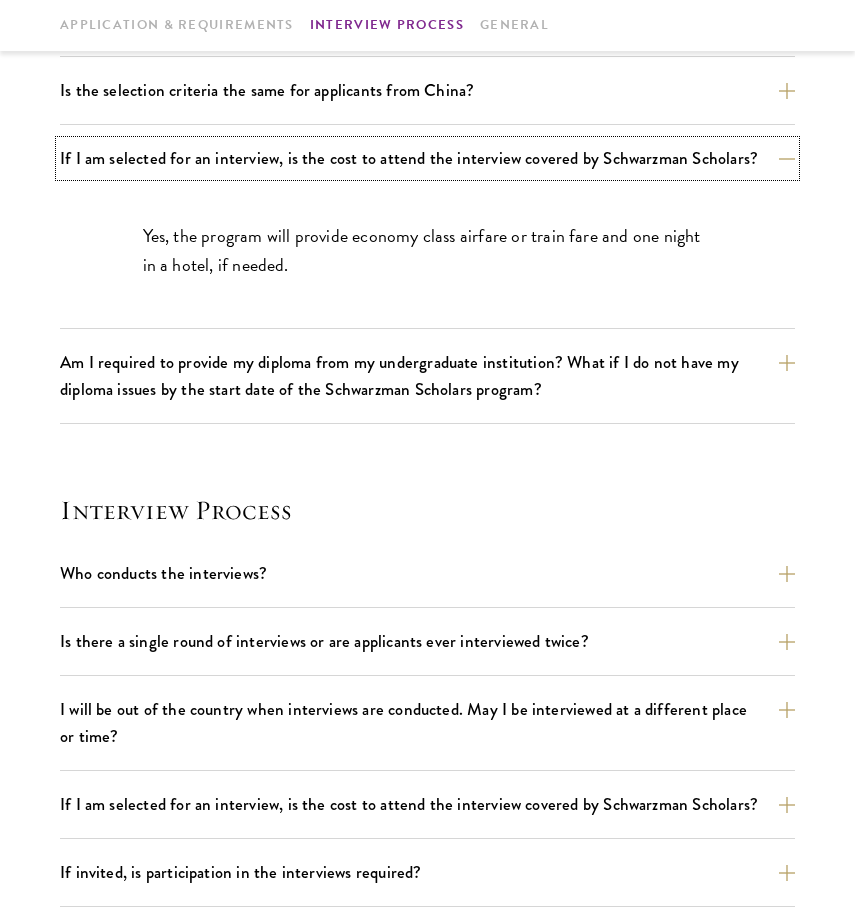 scroll, scrollTop: 1839, scrollLeft: 0, axis: vertical 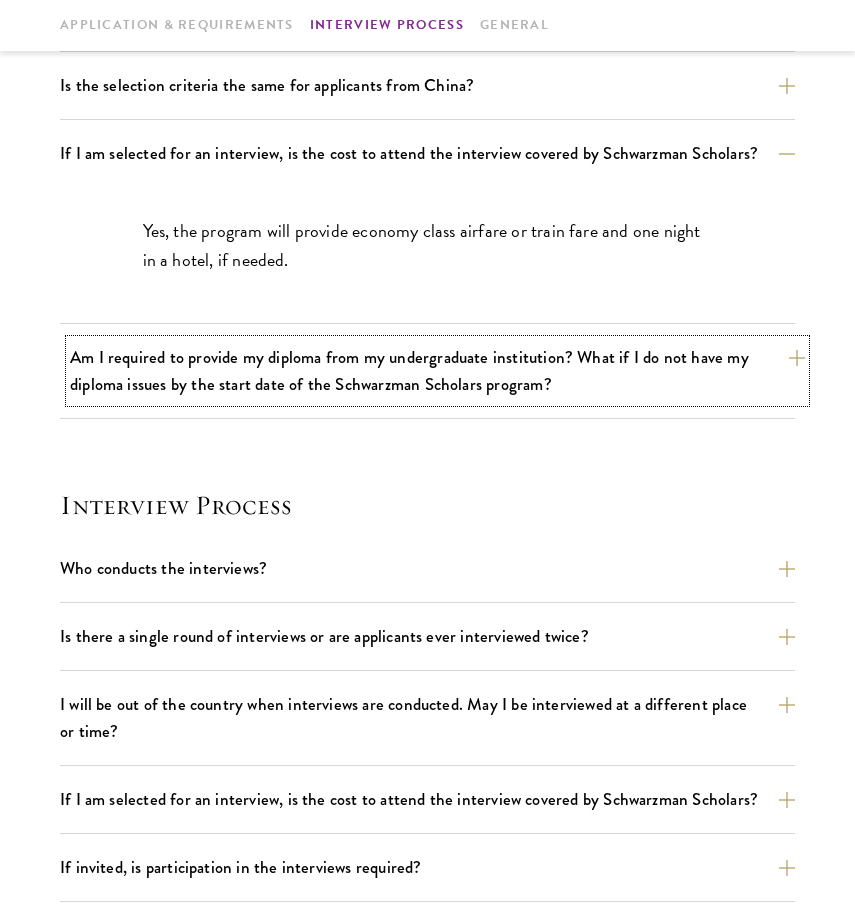 click on "Am I required to provide my diploma from my undergraduate institution? What if I do not have my diploma issues by the start date of the Schwarzman Scholars program?" at bounding box center [437, 371] 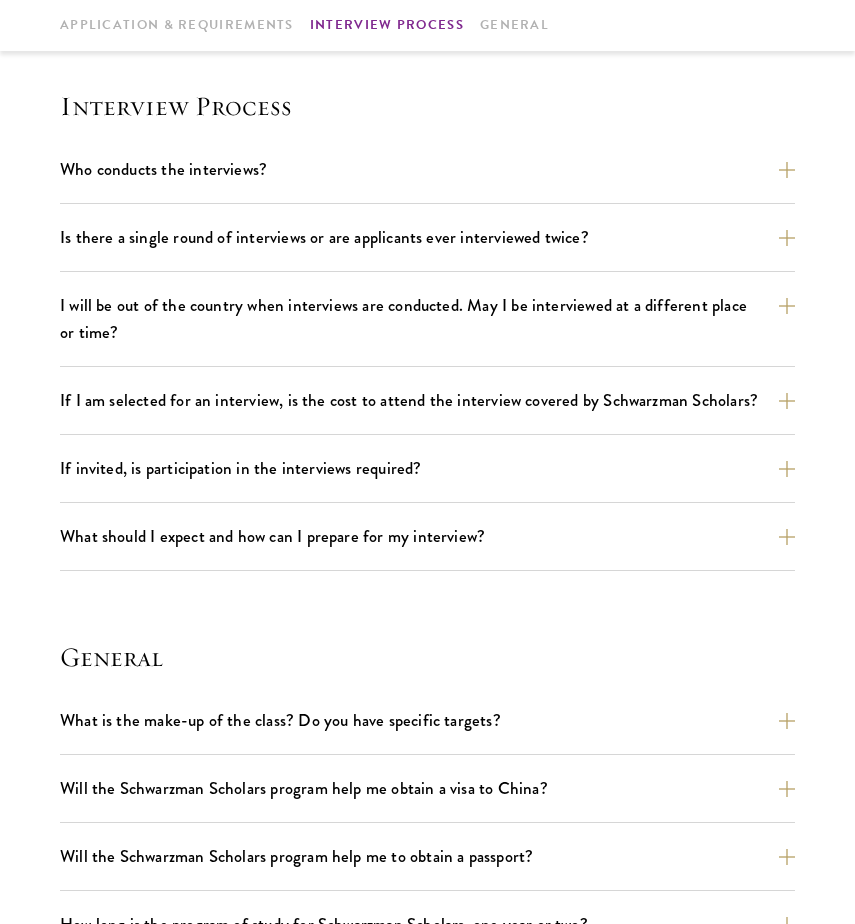 scroll, scrollTop: 2370, scrollLeft: 0, axis: vertical 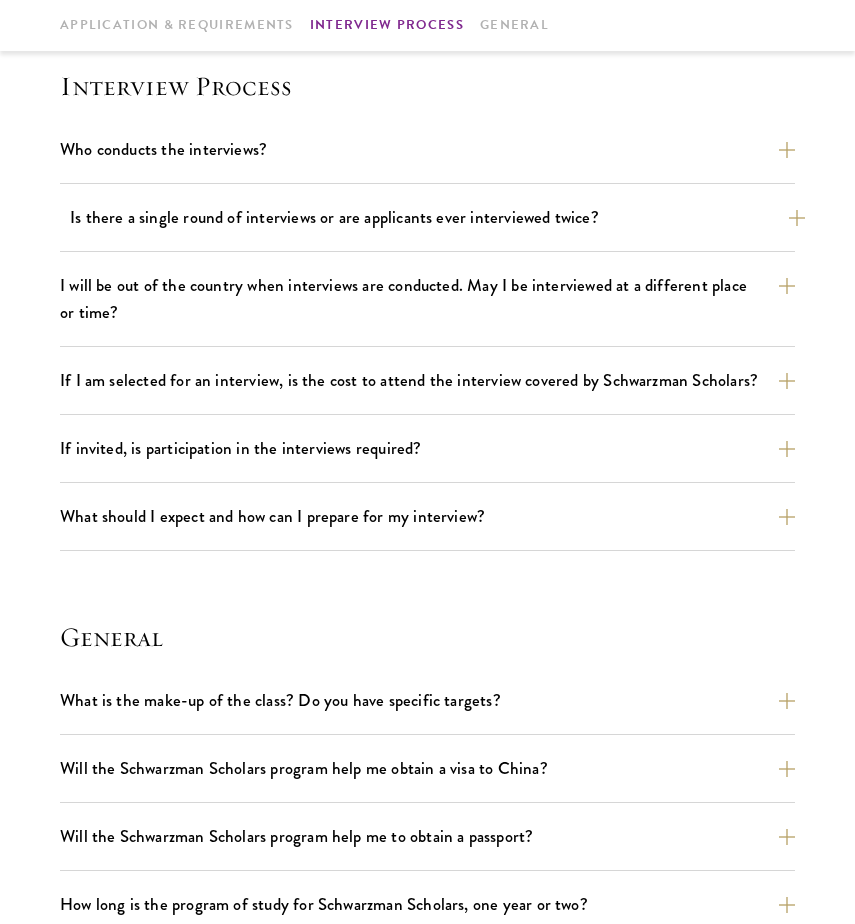 click on "Is there a single round of interviews or are applicants ever interviewed twice?" at bounding box center (437, 217) 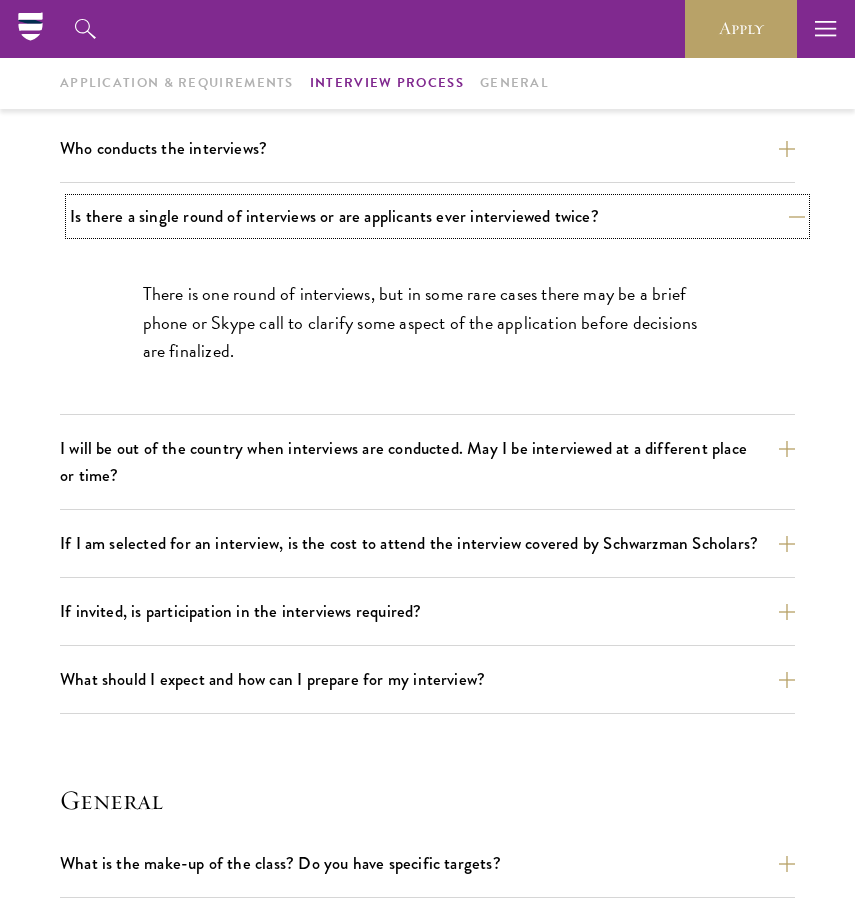 scroll, scrollTop: 2122, scrollLeft: 0, axis: vertical 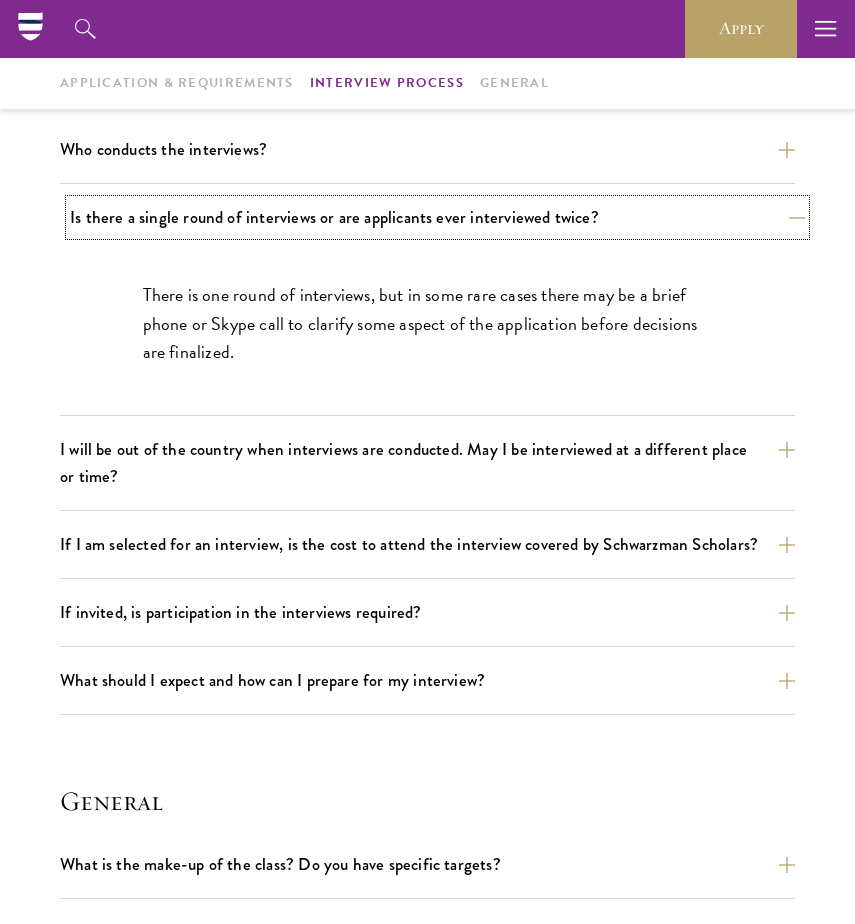 click on "Is there a single round of interviews or are applicants ever interviewed twice?" at bounding box center [437, 217] 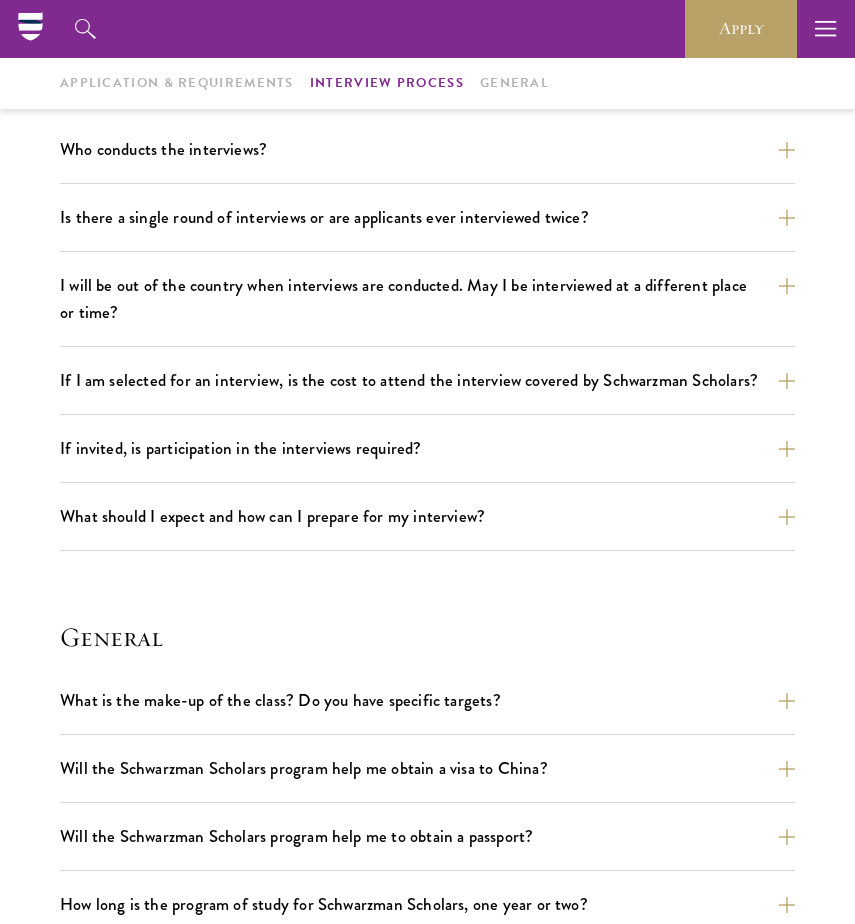 click on "Application & Requirements
What are the important Schwarzman Scholars application dates?
Applicants who hold passports or permanent resident cards from the Chinese mainland, Hong Kong, Taiwan, and Macao apply online from January to May 20. Candidates invited to interview are notified before [MONTH], and attend interviews at Tsinghua University in Beijing in early [MONTH]. Final admissions decisions for Chinese Schwarzman Scholars are announced before [MONTH] each year.
What is the eligible age range?
Candidates must be at least 18 but not yet 29 years of age as of [MONTH] 1 of their enrollment year.
Are there any fees associated with the Schwarzman Scholars application or the program?
Does the reputation of my undergraduate institution affect my chances of being admitted?" at bounding box center (427, -91) 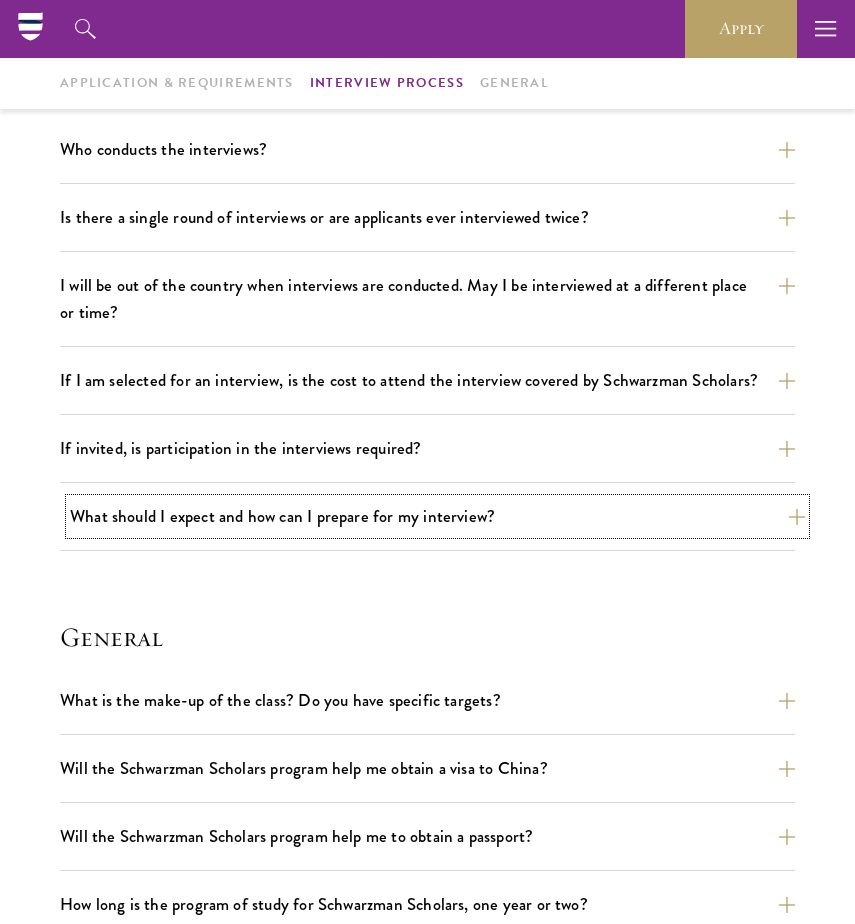 click on "What should I expect and how can I prepare for my interview?" at bounding box center (437, 516) 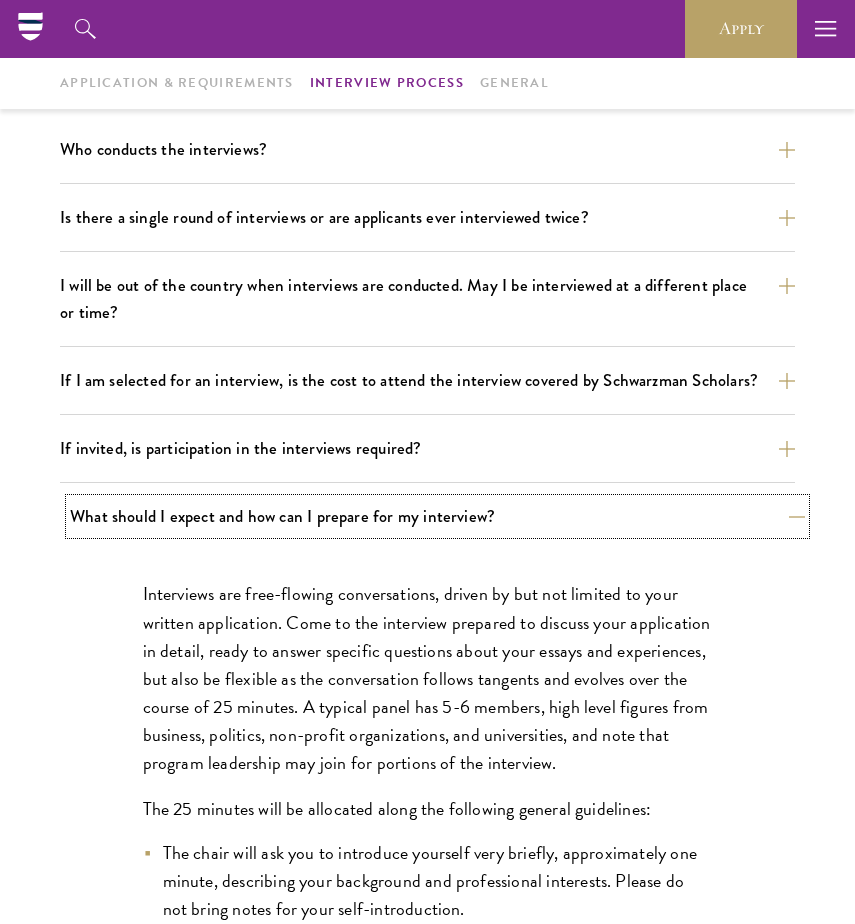 click on "What should I expect and how can I prepare for my interview?" at bounding box center (437, 516) 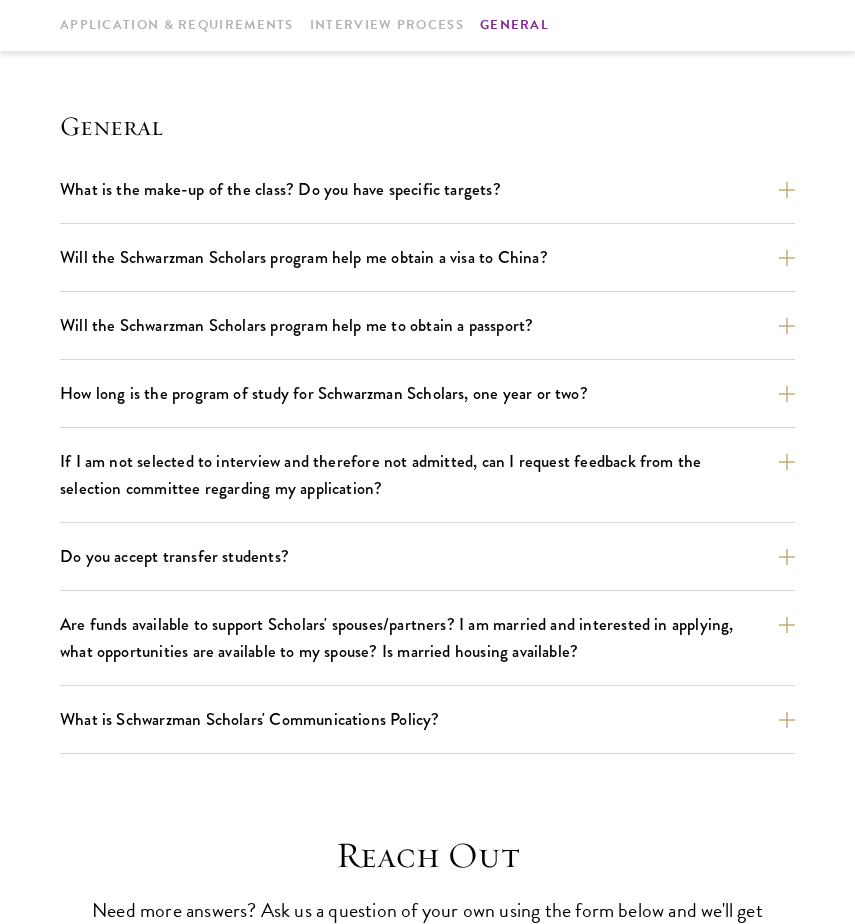 scroll, scrollTop: 2639, scrollLeft: 0, axis: vertical 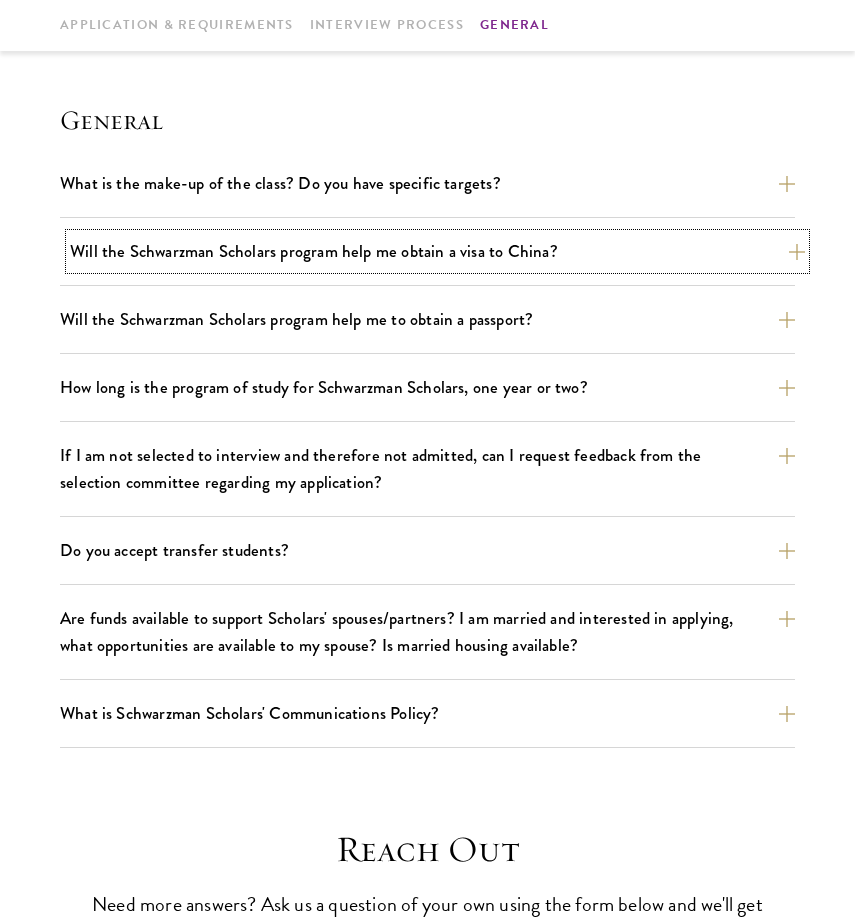 click on "Will the Schwarzman Scholars program help me obtain a visa to China?" at bounding box center [437, 251] 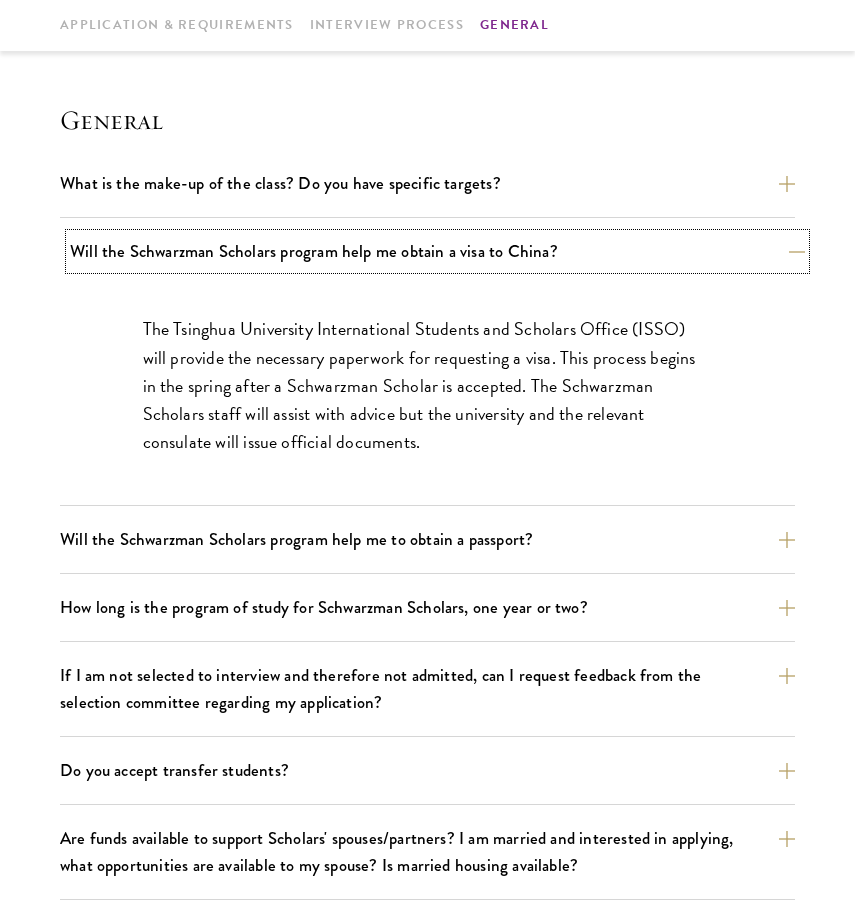 click on "Will the Schwarzman Scholars program help me obtain a visa to China?" at bounding box center [437, 251] 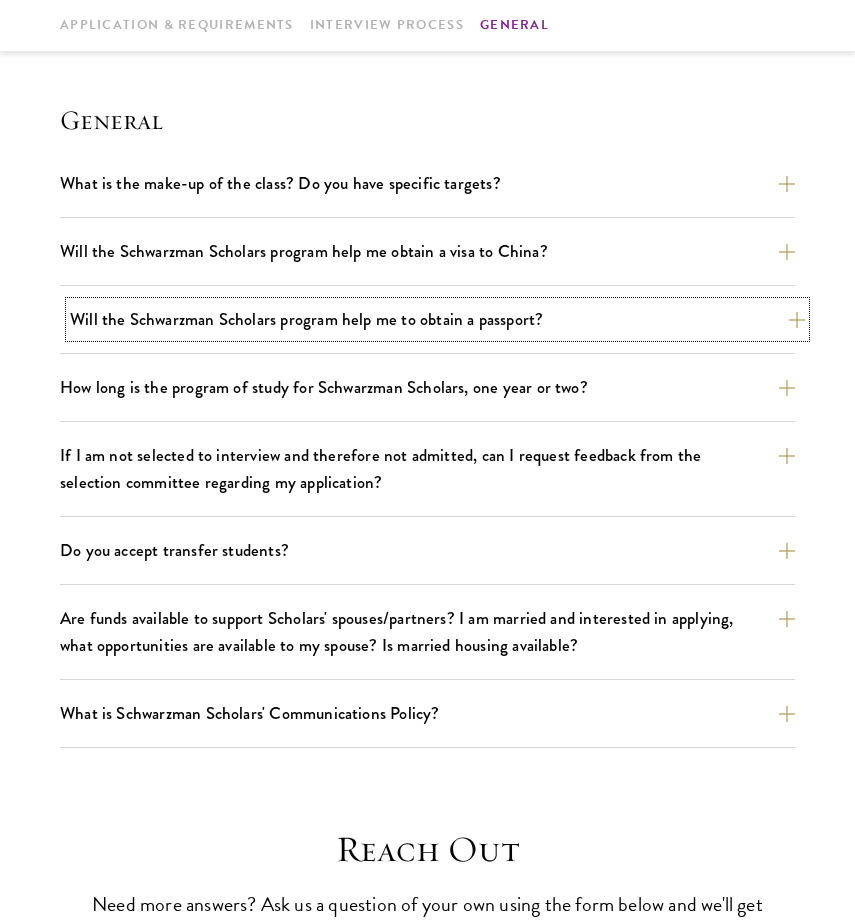 click on "Will the Schwarzman Scholars program help me to obtain a passport?" at bounding box center (437, 319) 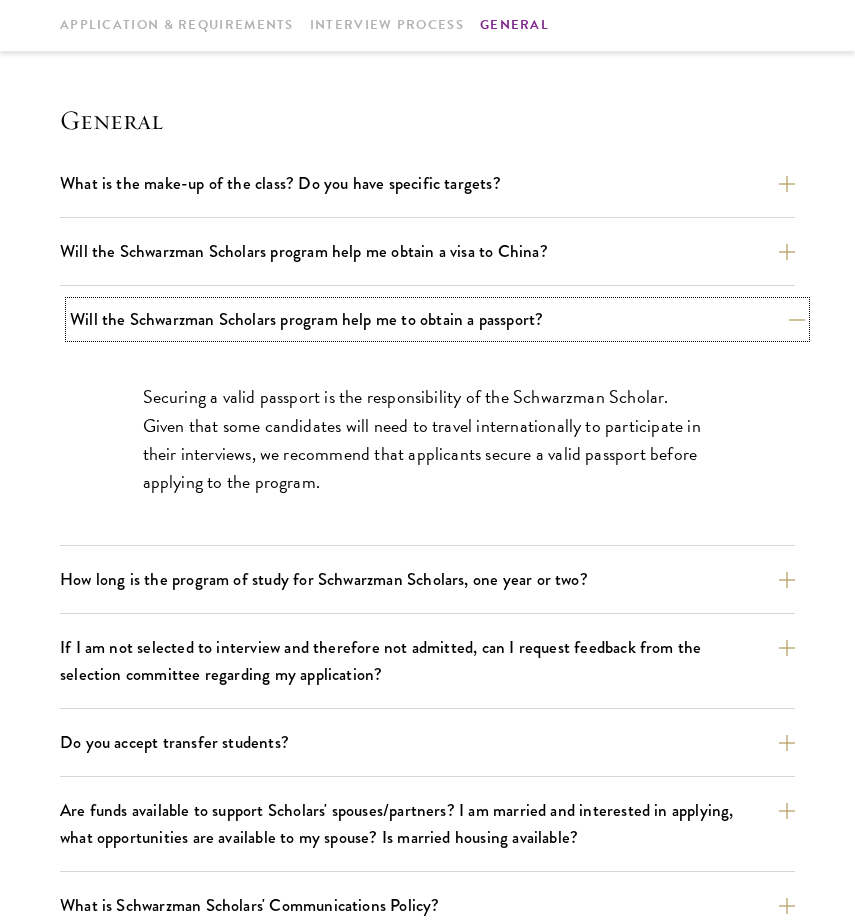 click on "Will the Schwarzman Scholars program help me to obtain a passport?" at bounding box center (437, 319) 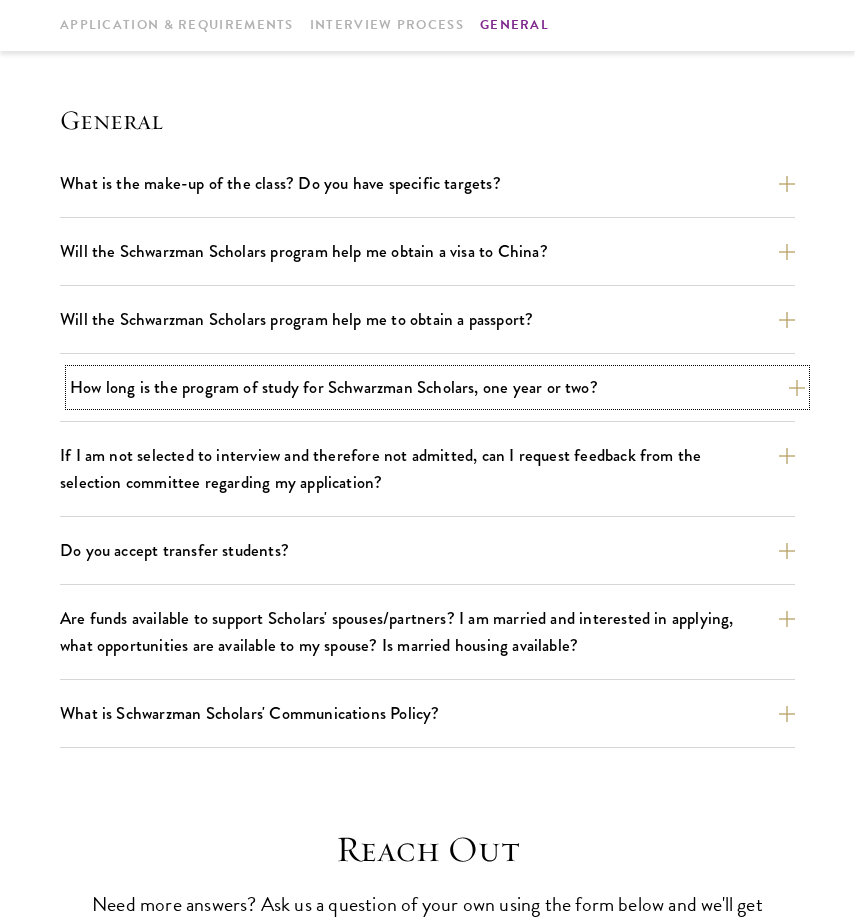 click on "How long is the program of study for Schwarzman Scholars, one year or two?" at bounding box center [437, 387] 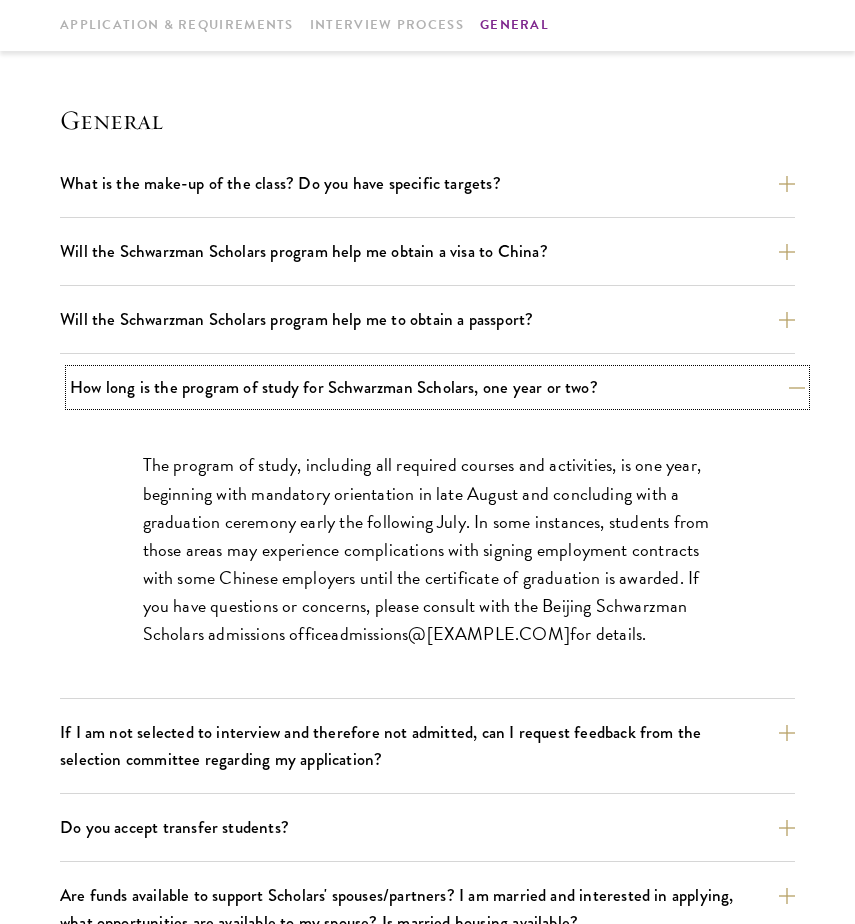 click on "How long is the program of study for Schwarzman Scholars, one year or two?" at bounding box center (437, 387) 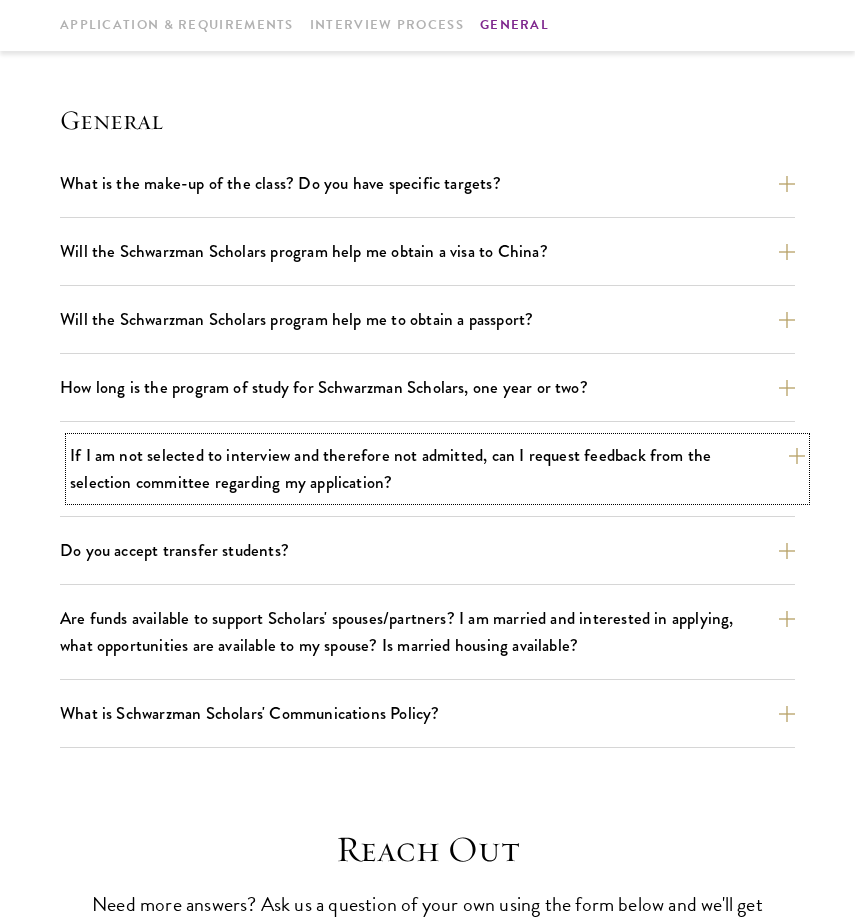 click on "If I am not selected to interview and therefore not admitted, can I request feedback from the selection committee regarding my application?" at bounding box center (437, 469) 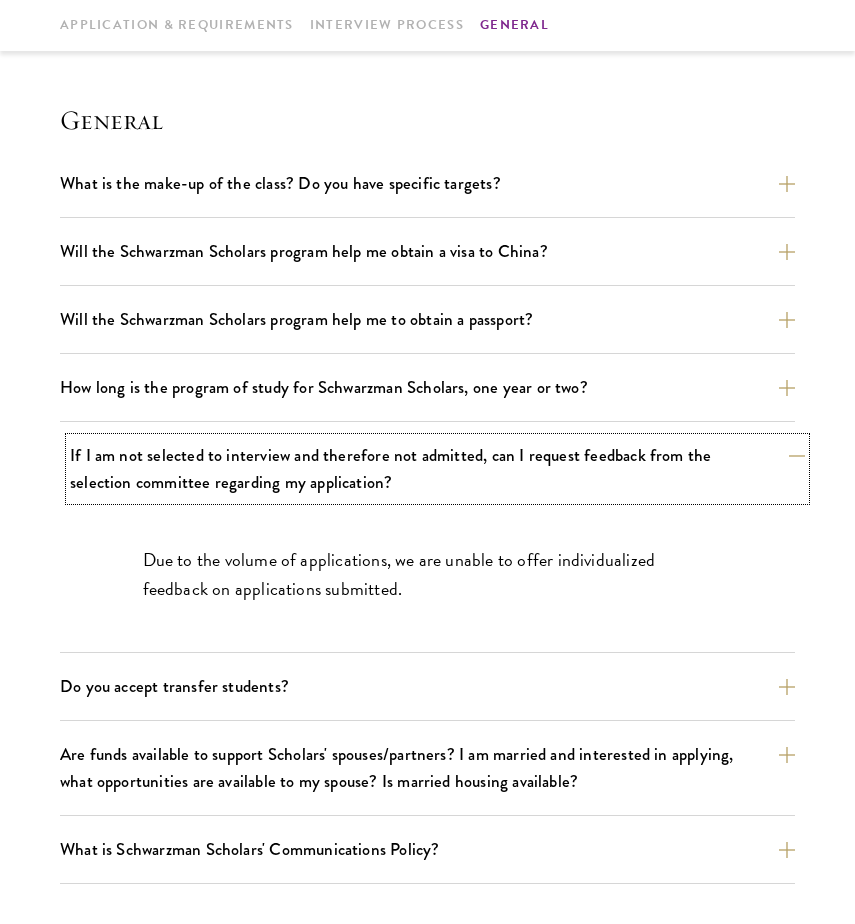click on "If I am not selected to interview and therefore not admitted, can I request feedback from the selection committee regarding my application?" at bounding box center [437, 469] 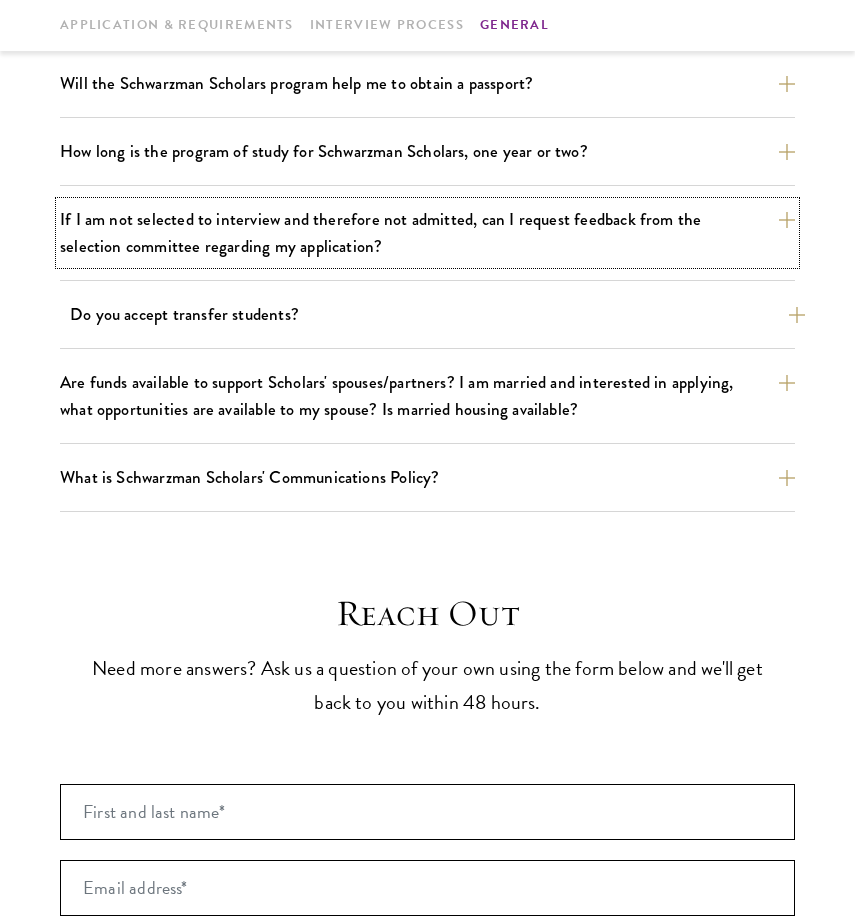 scroll, scrollTop: 2895, scrollLeft: 0, axis: vertical 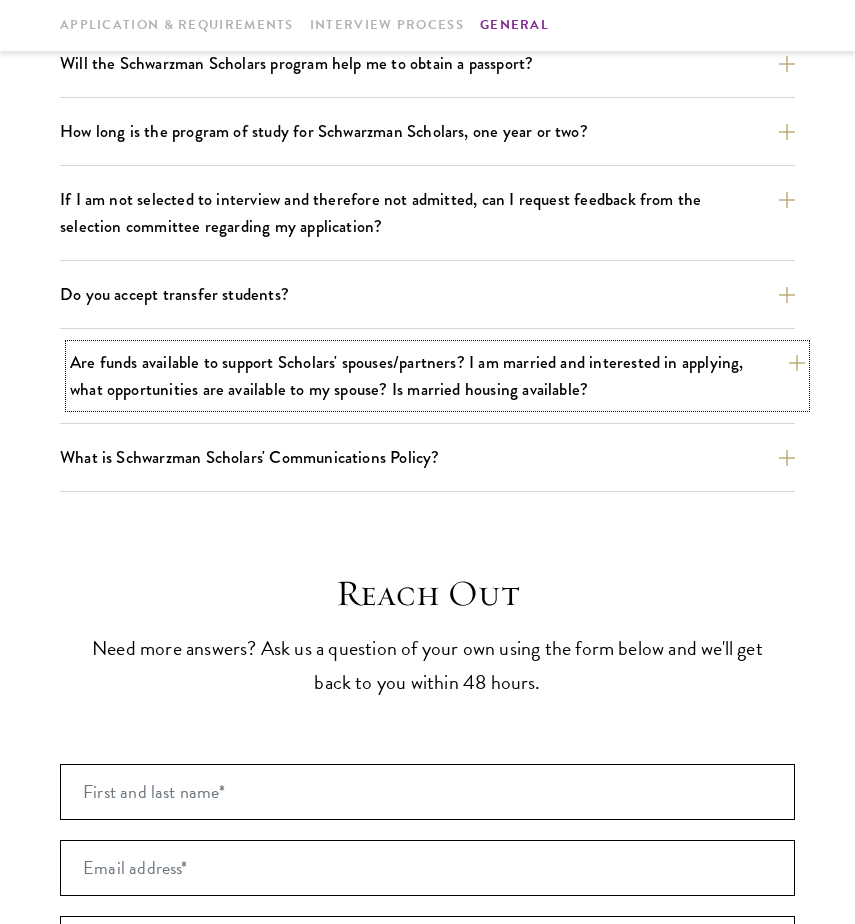 click on "Are funds available to support Scholars' spouses/partners? I am married and interested in applying, what opportunities are available to my spouse? Is married housing available?" at bounding box center (437, 376) 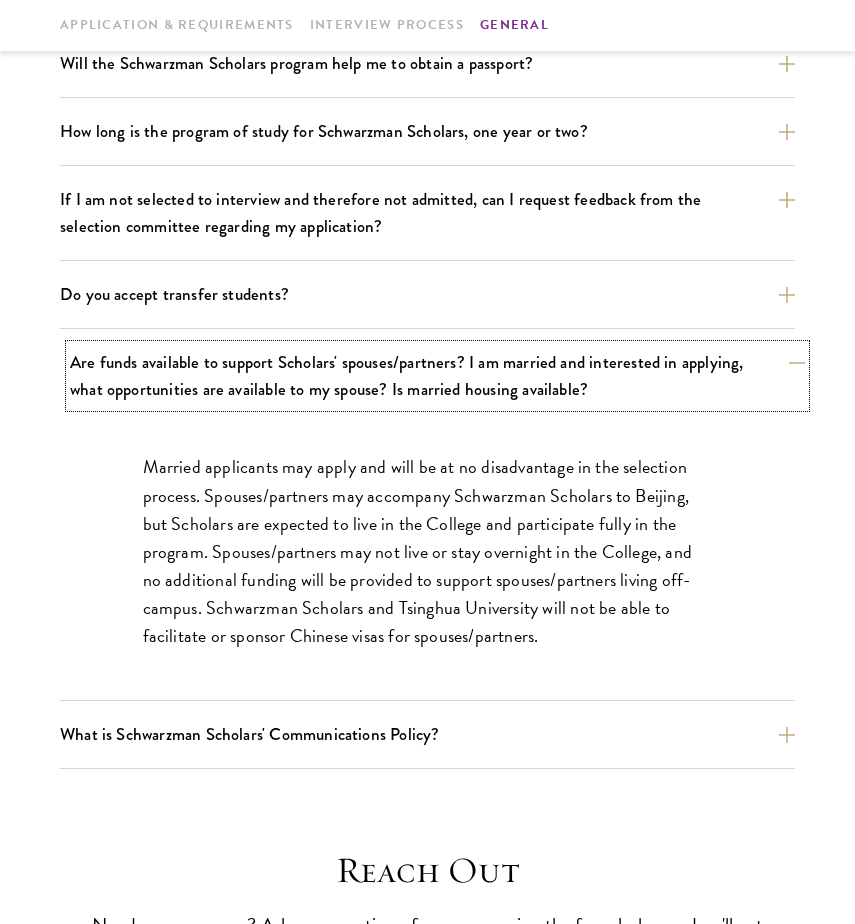 click on "Are funds available to support Scholars' spouses/partners? I am married and interested in applying, what opportunities are available to my spouse? Is married housing available?" at bounding box center [437, 376] 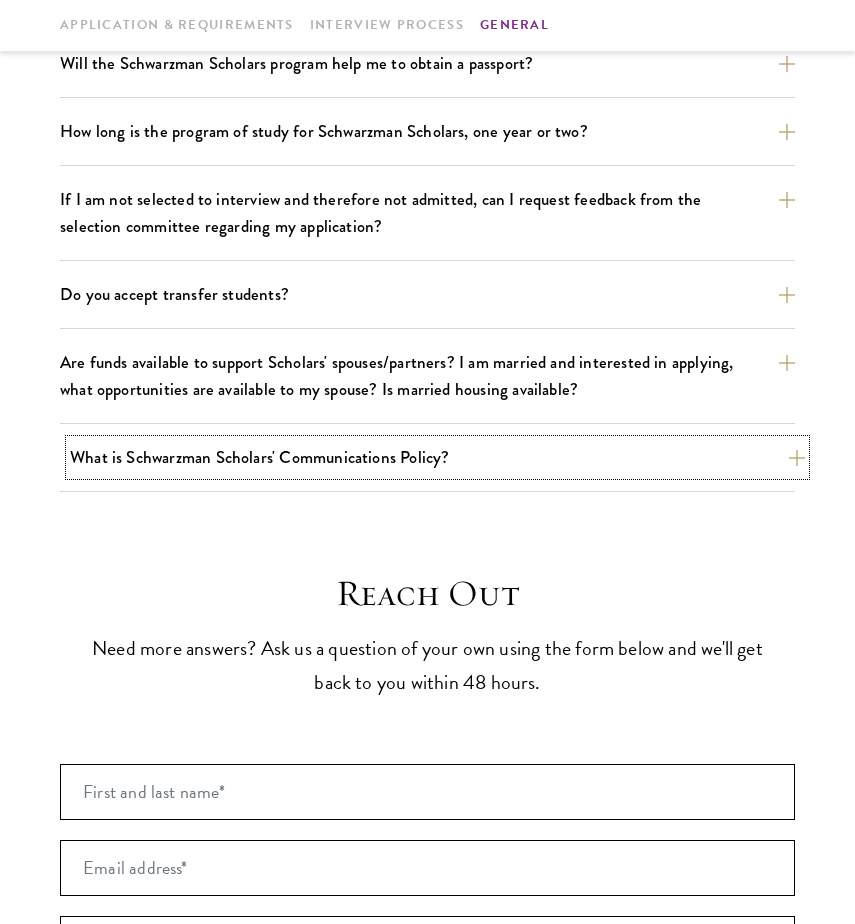 click on "What is Schwarzman Scholars' Communications Policy?" at bounding box center (437, 457) 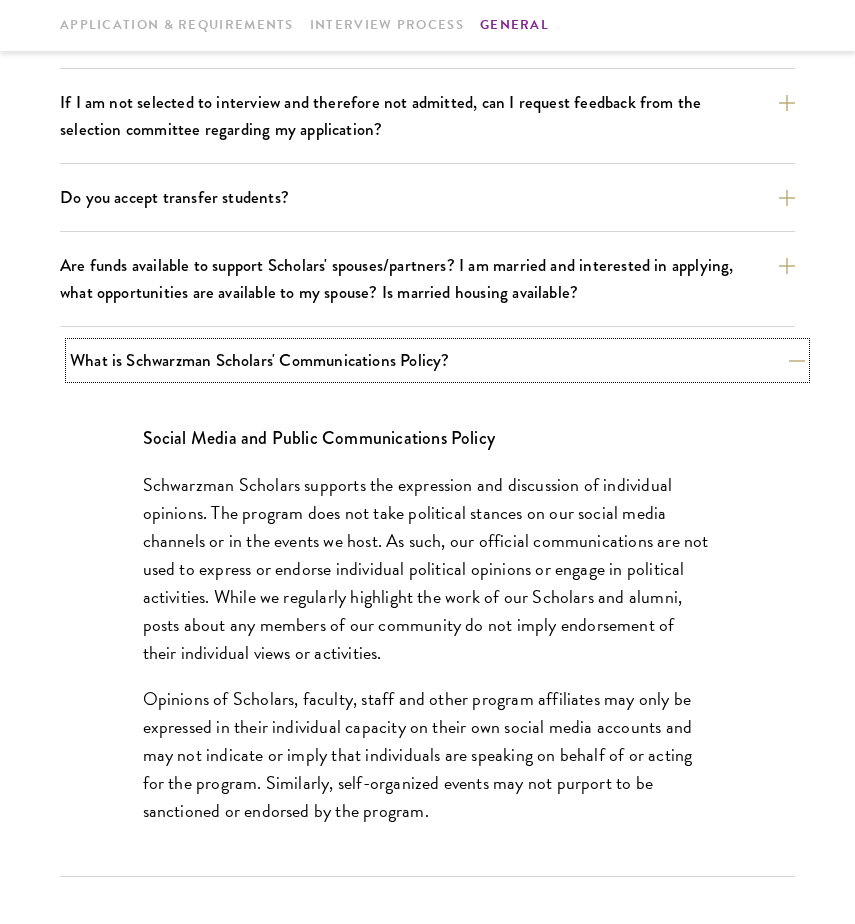 scroll, scrollTop: 3003, scrollLeft: 0, axis: vertical 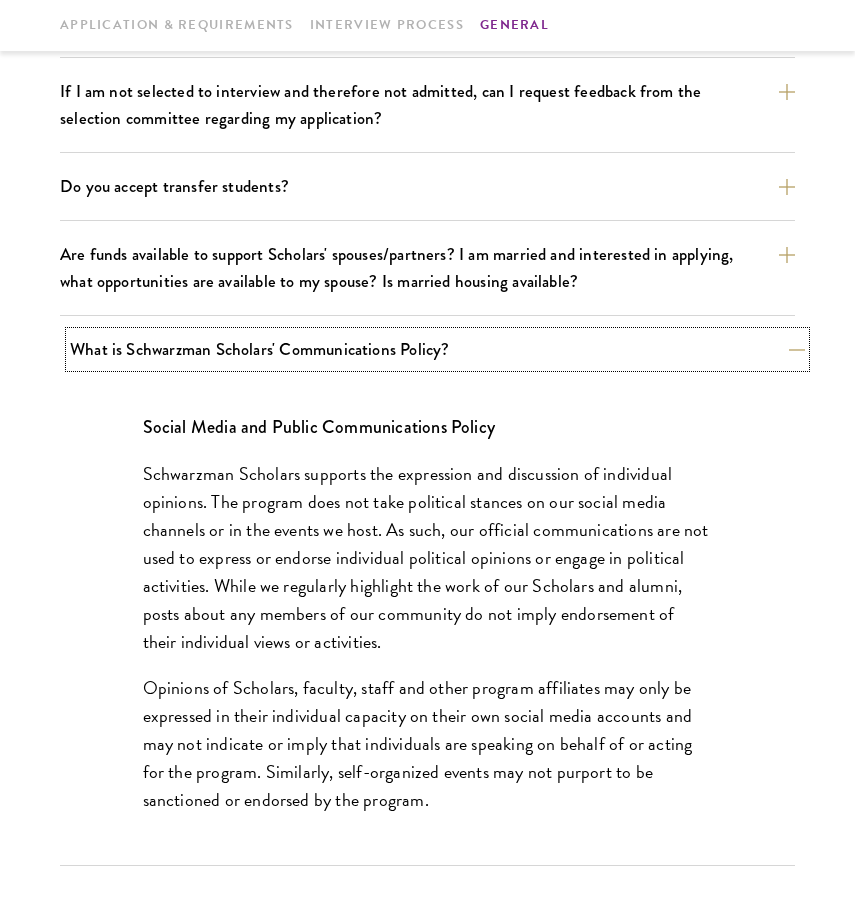 click on "What is Schwarzman Scholars' Communications Policy?" at bounding box center [437, 349] 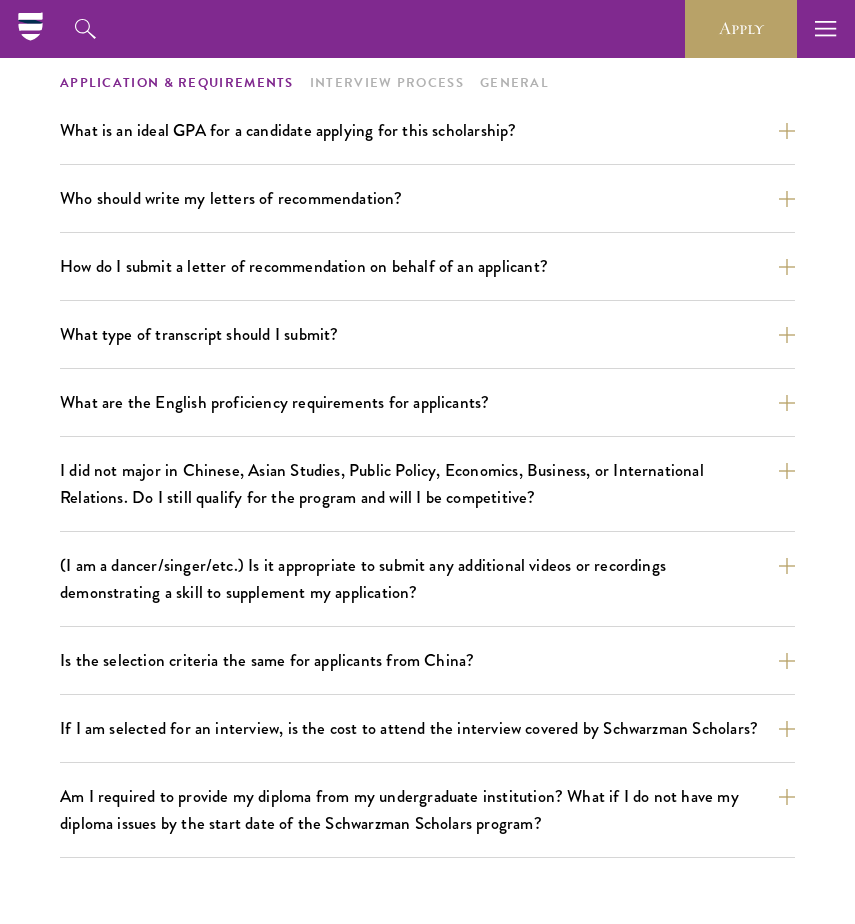 scroll, scrollTop: 0, scrollLeft: 0, axis: both 